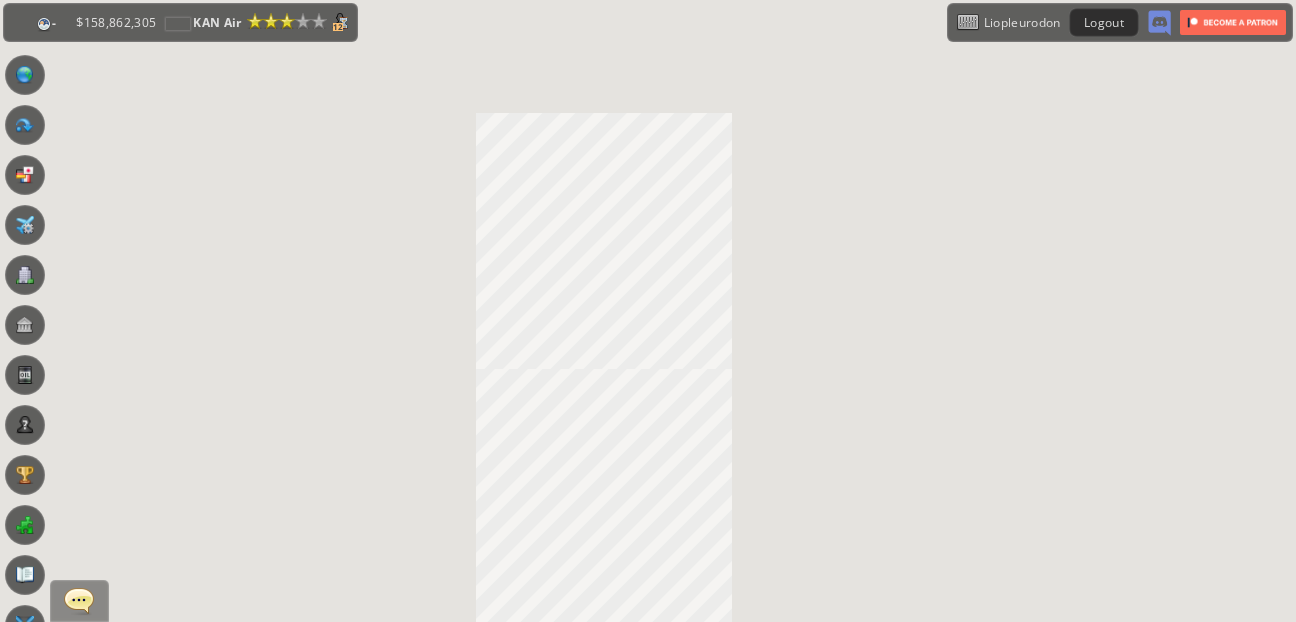 scroll, scrollTop: 0, scrollLeft: 0, axis: both 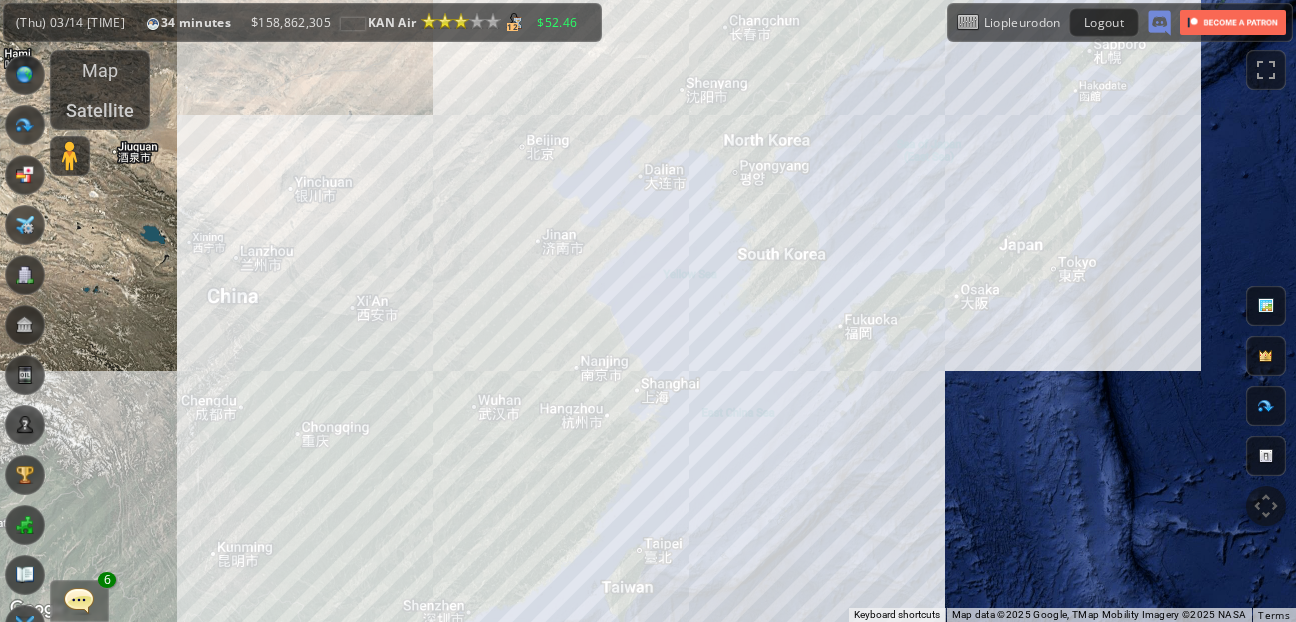 click on "To navigate, press the arrow keys." at bounding box center [648, 311] 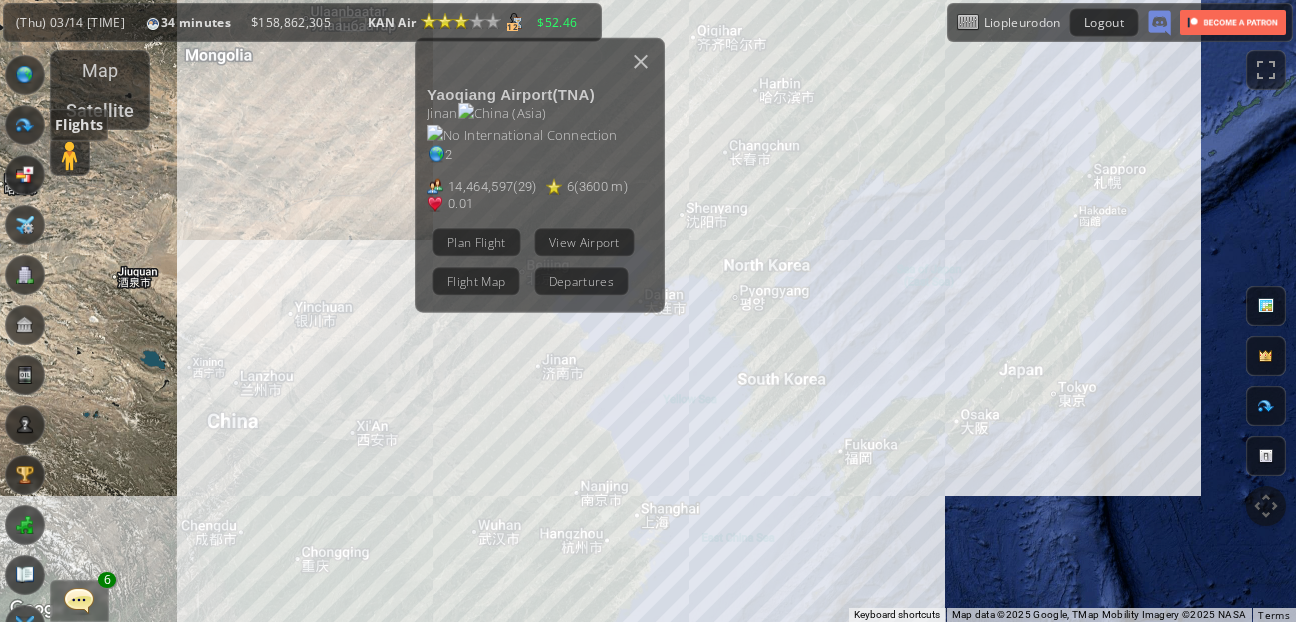 click at bounding box center (25, 125) 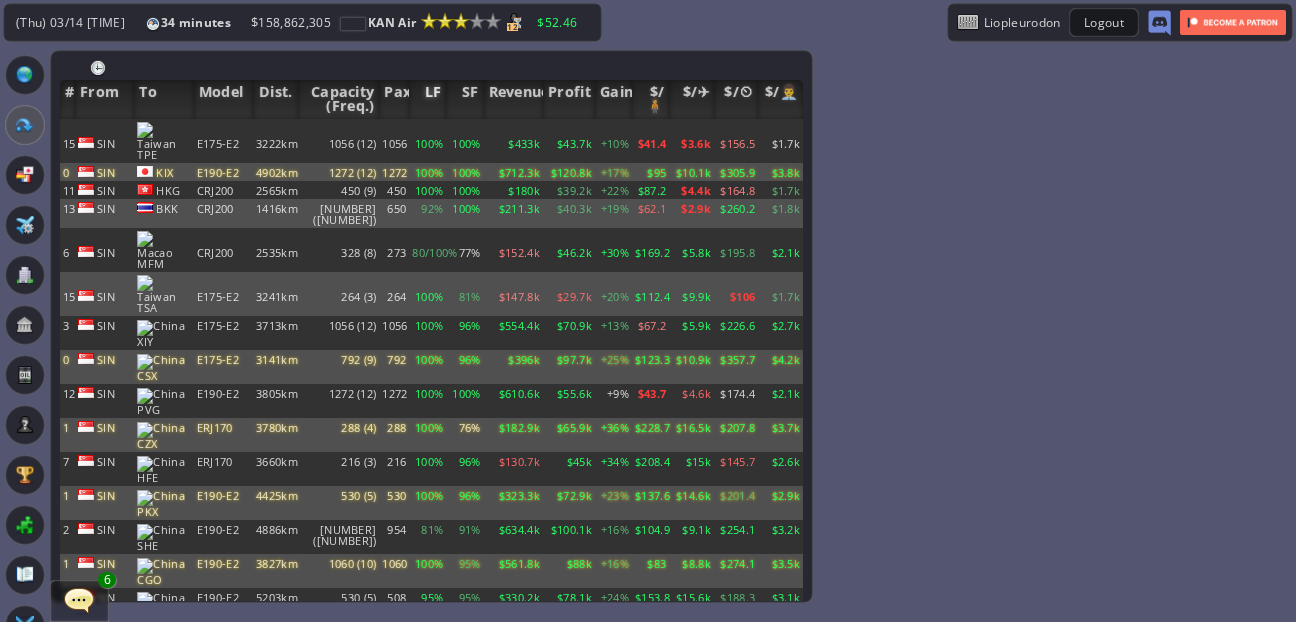 click on "LF" at bounding box center [427, 99] 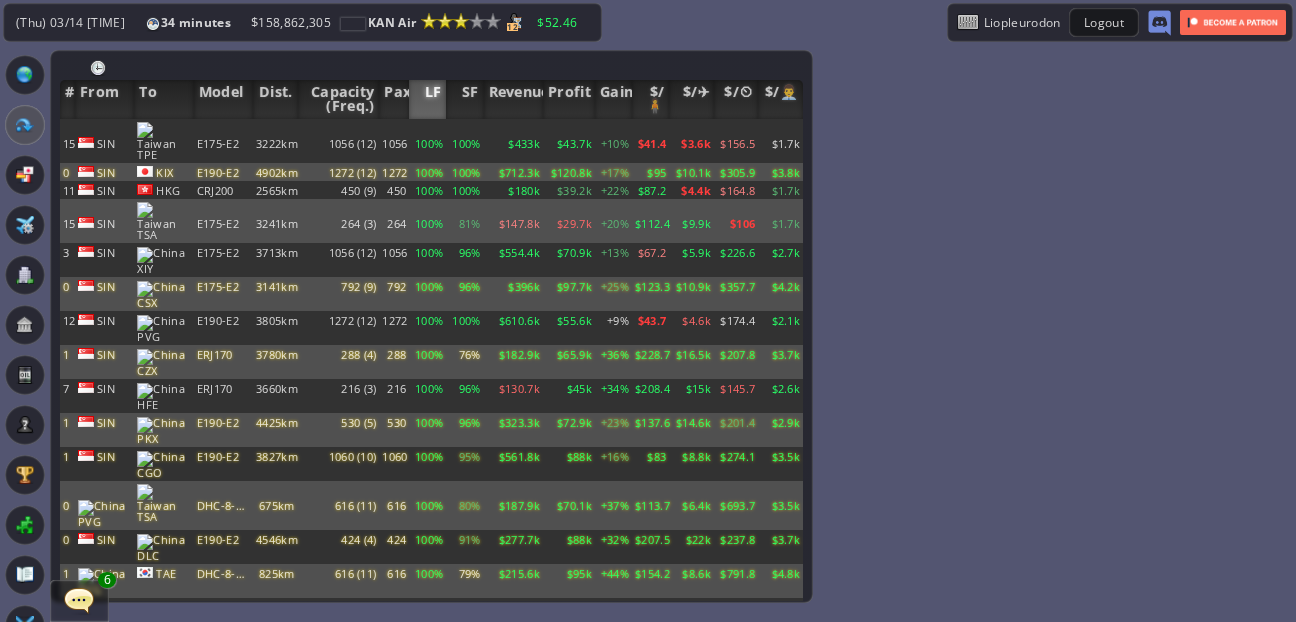 click on "91%" at bounding box center (464, 141) 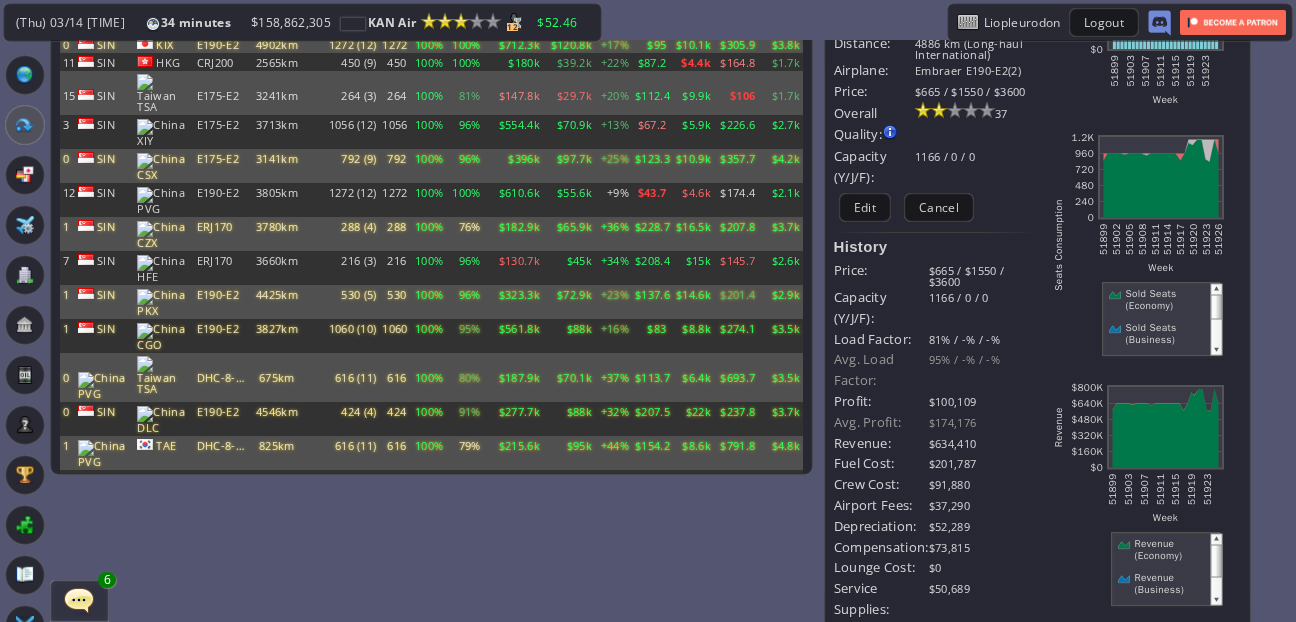 scroll, scrollTop: 117, scrollLeft: 0, axis: vertical 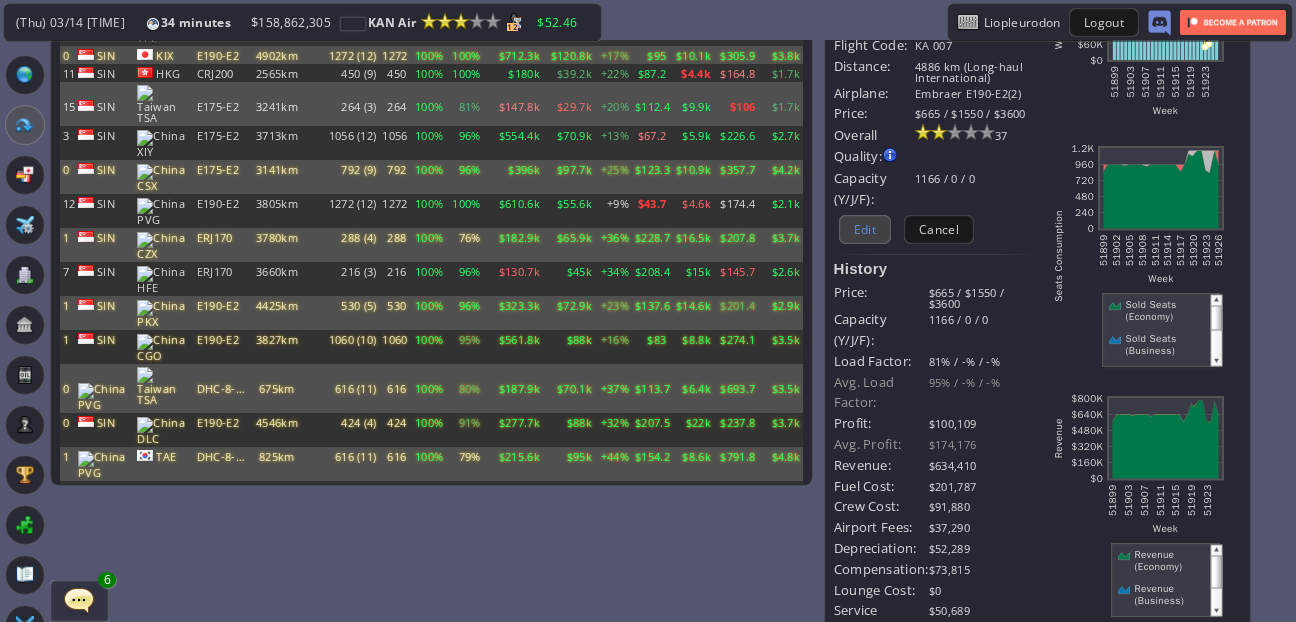 click on "Edit" at bounding box center (865, 229) 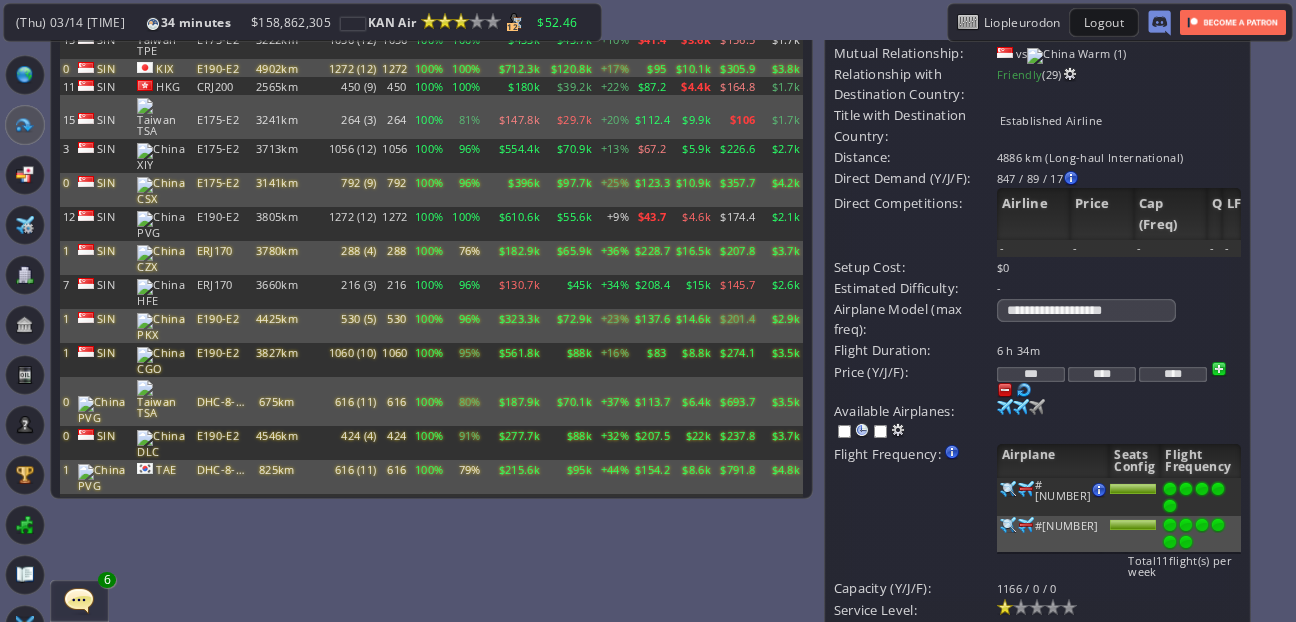 scroll, scrollTop: 108, scrollLeft: 0, axis: vertical 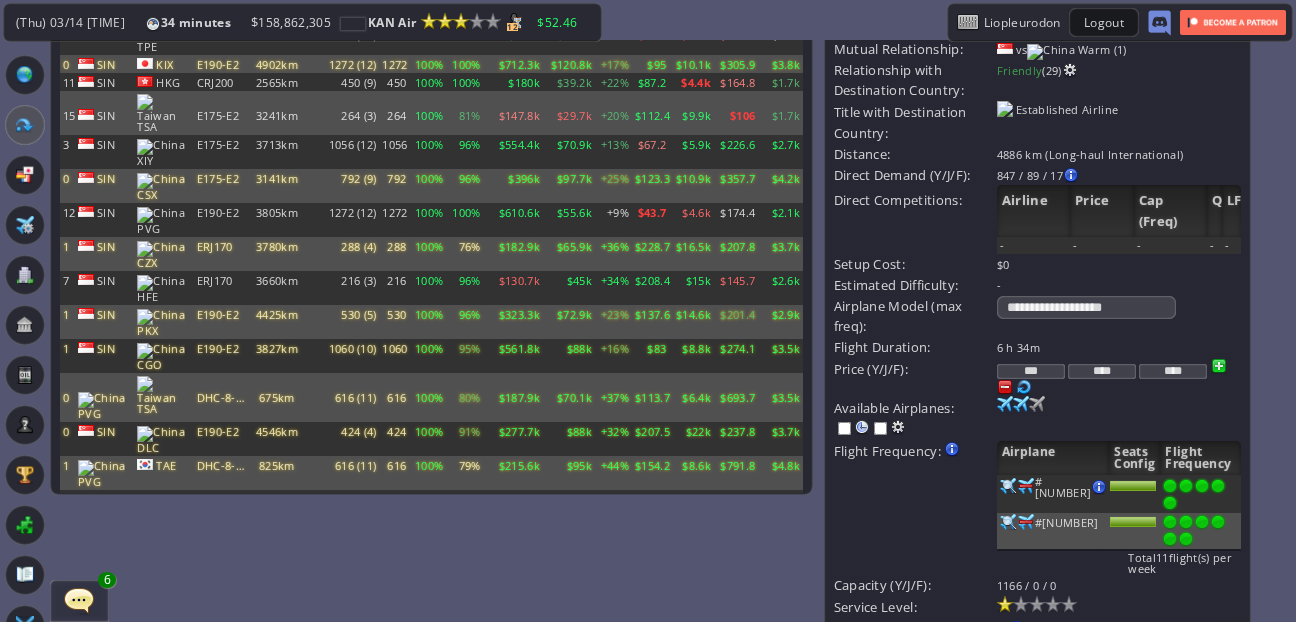 drag, startPoint x: 1022, startPoint y: 364, endPoint x: 1065, endPoint y: 367, distance: 43.104523 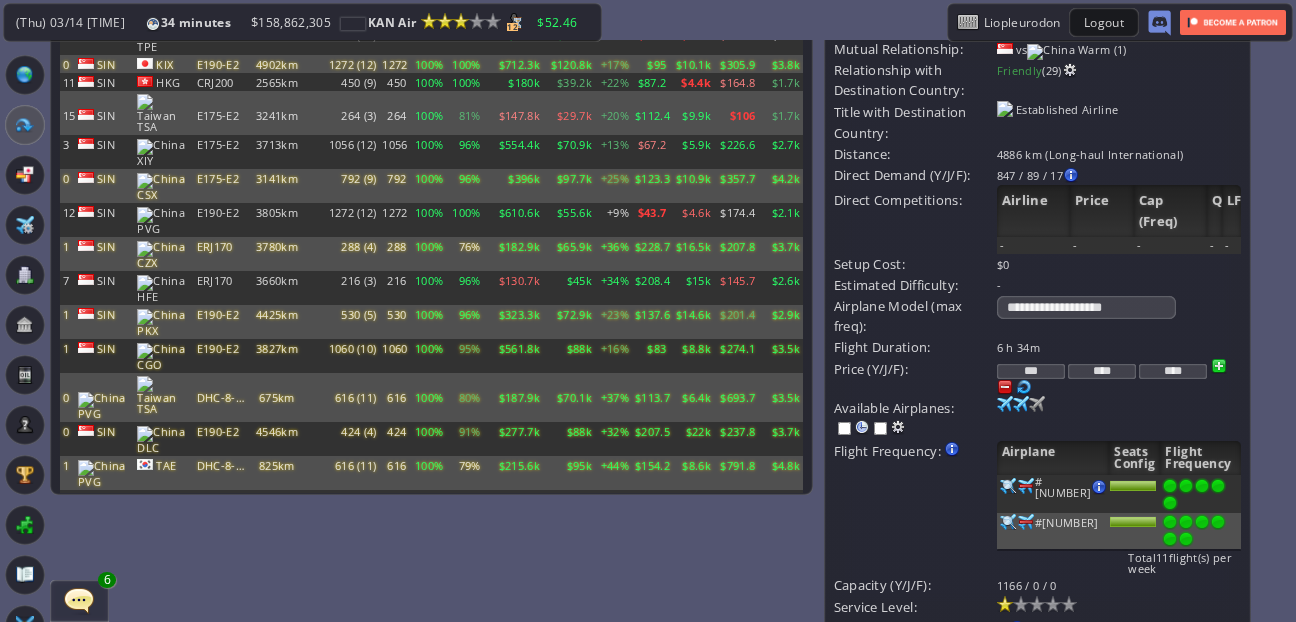 click on "***
****
****" at bounding box center (1119, 347) 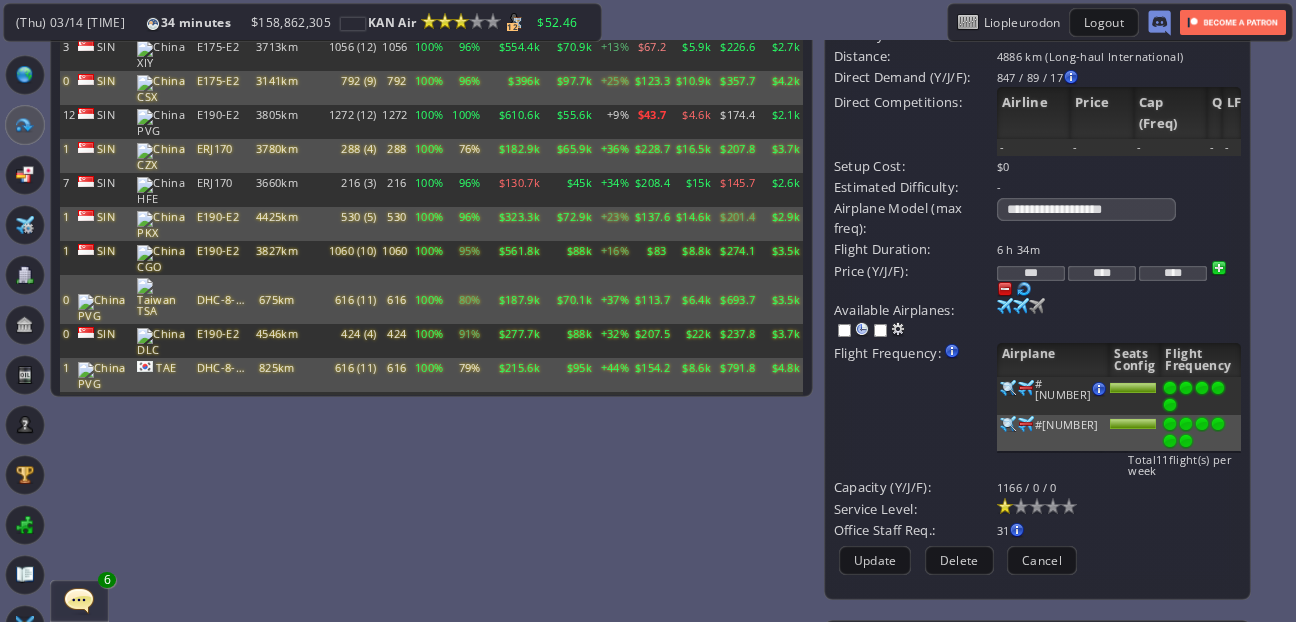 scroll, scrollTop: 205, scrollLeft: 0, axis: vertical 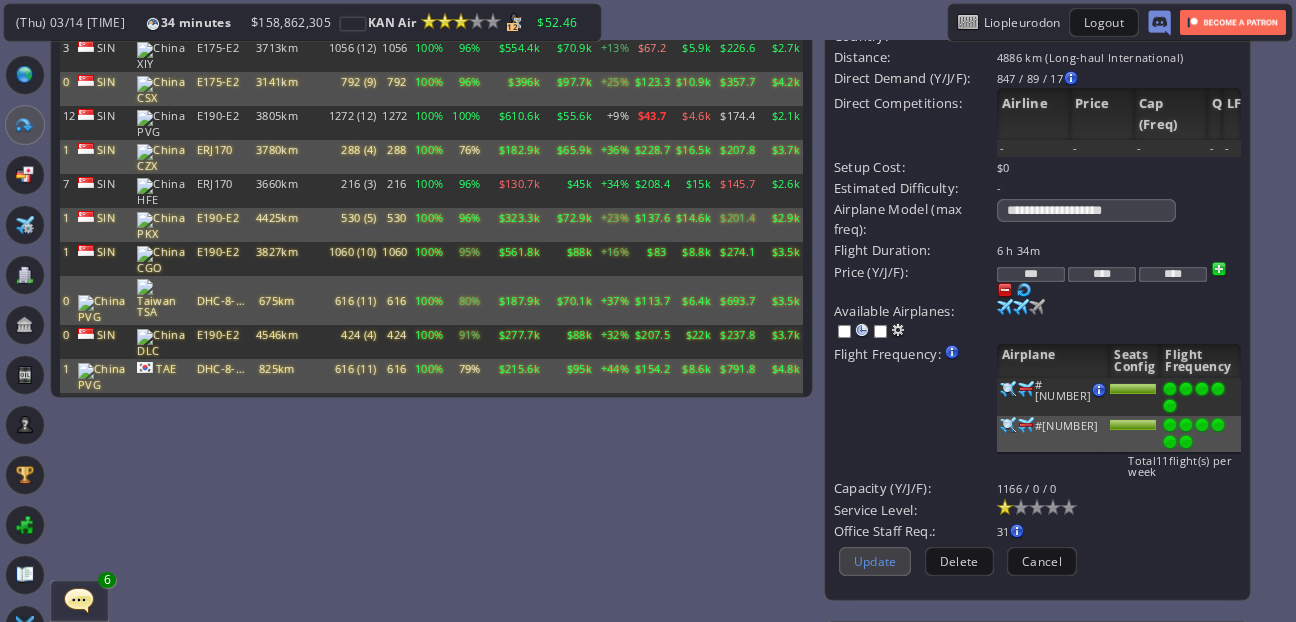 click on "Update" at bounding box center (875, 561) 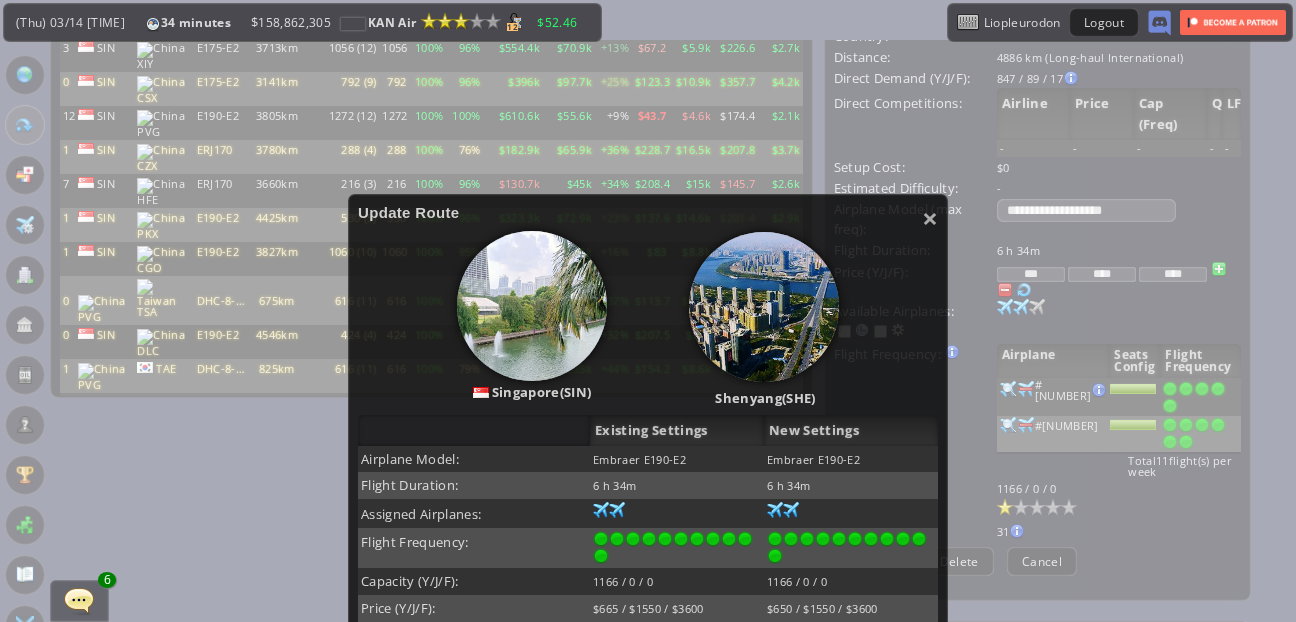 scroll, scrollTop: 75, scrollLeft: 0, axis: vertical 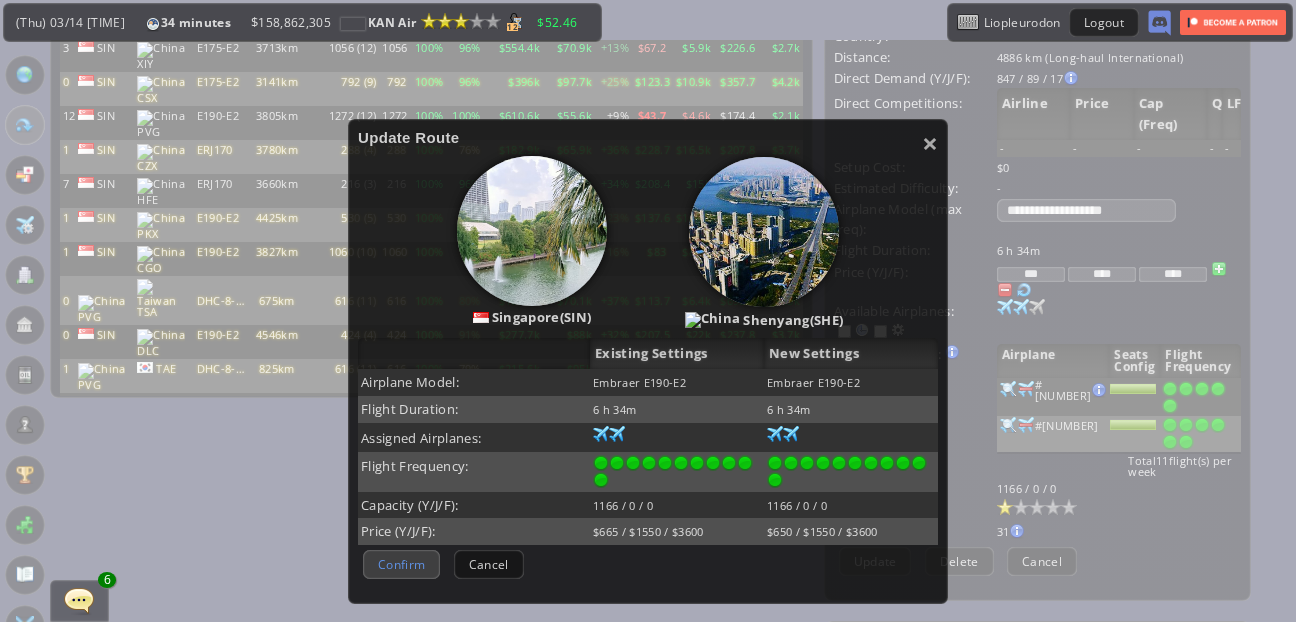 click on "Confirm" at bounding box center (401, 564) 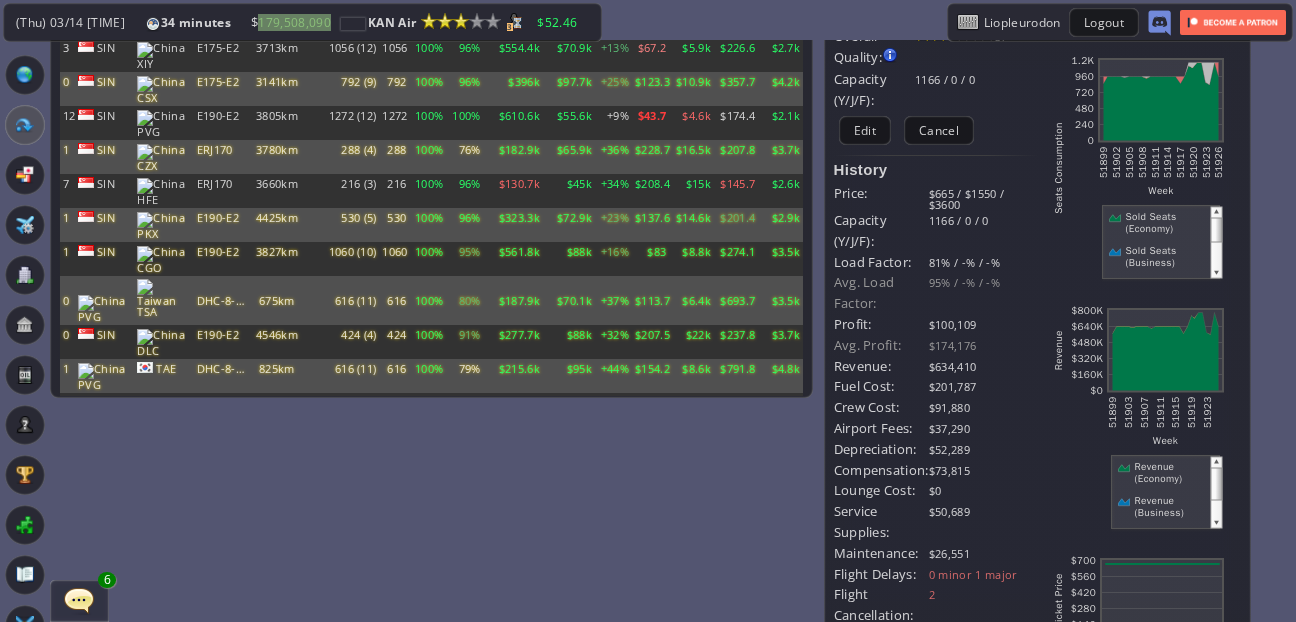 scroll, scrollTop: 0, scrollLeft: 0, axis: both 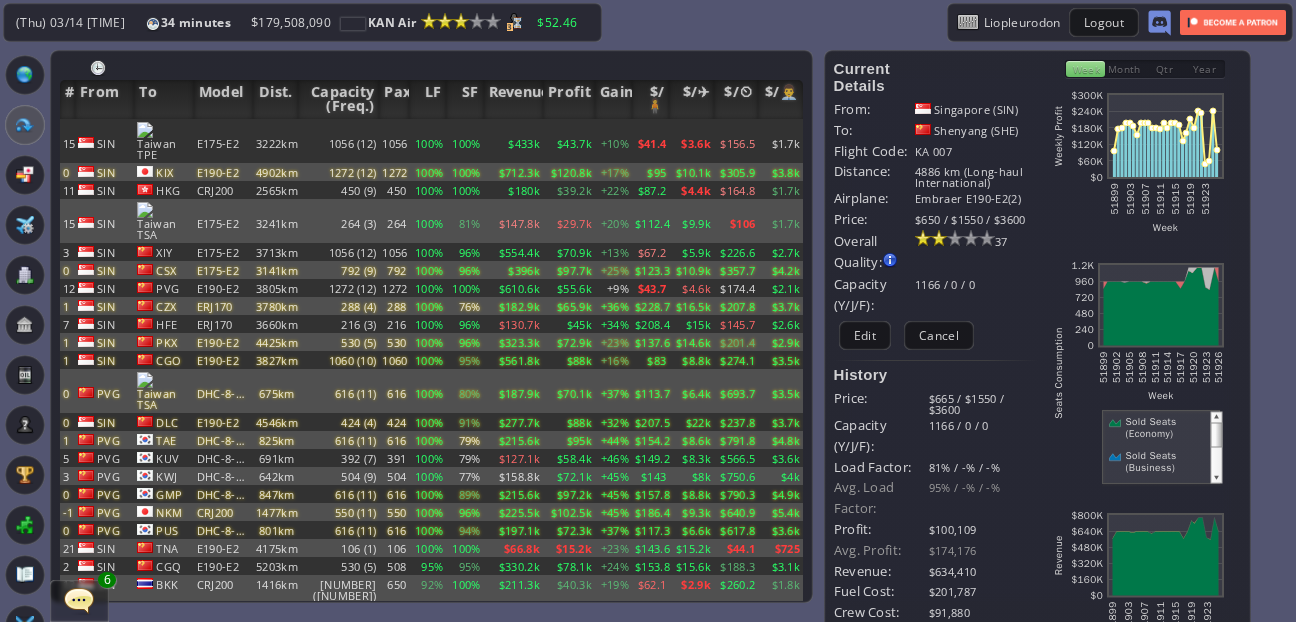 click on "Month" at bounding box center [1125, 69] 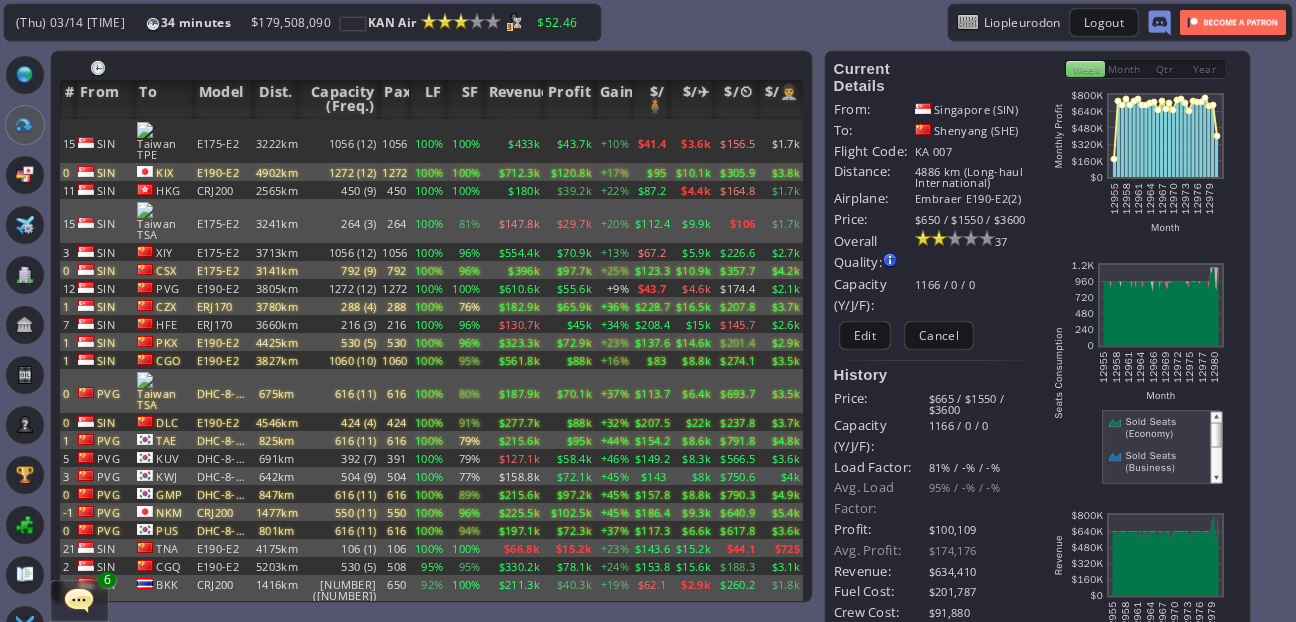 click on "Qtr" at bounding box center [1165, 69] 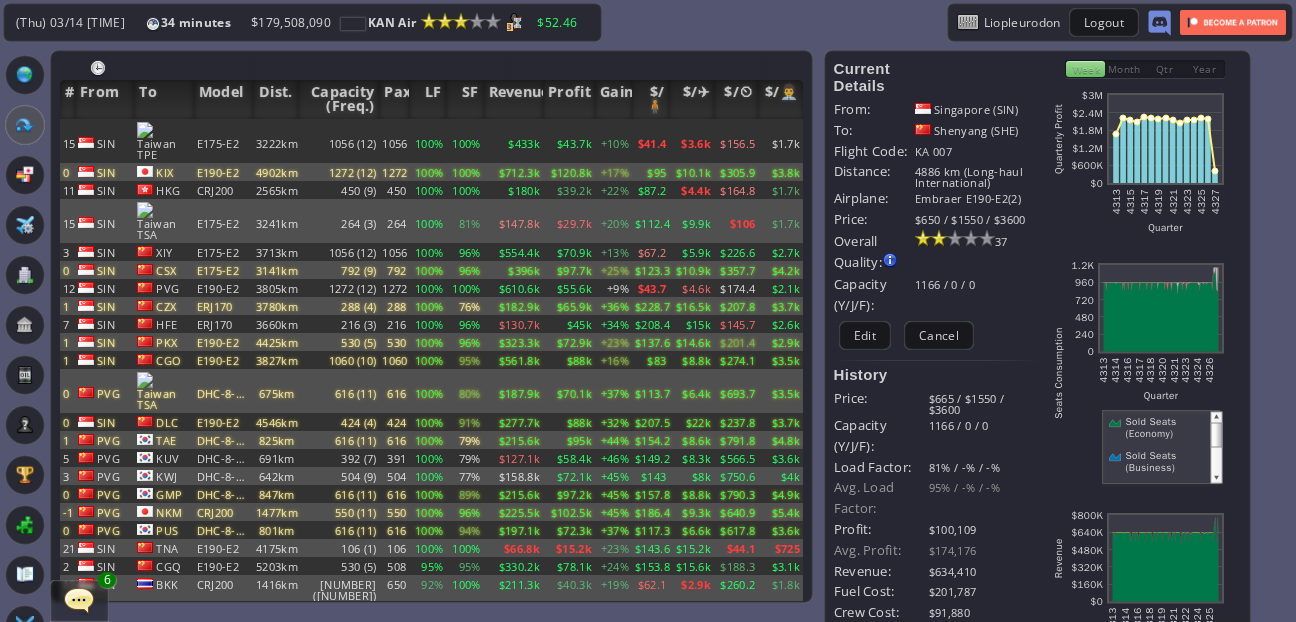 click at bounding box center (1138, 163) 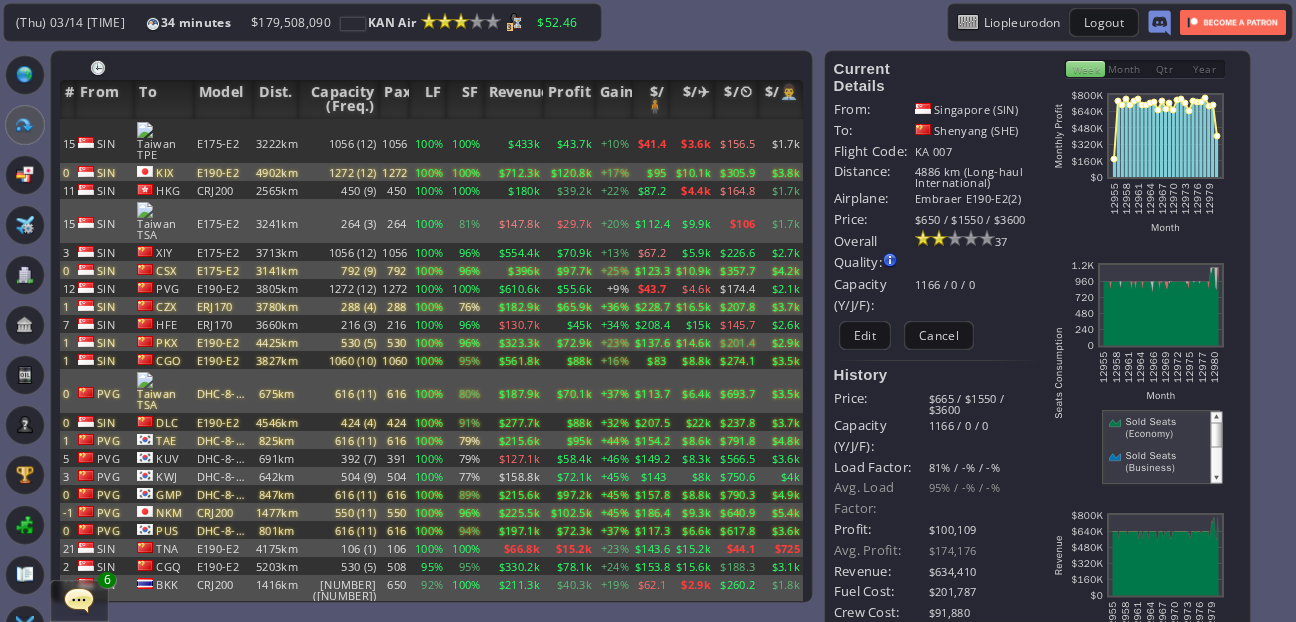 click on "Week" at bounding box center [1085, 69] 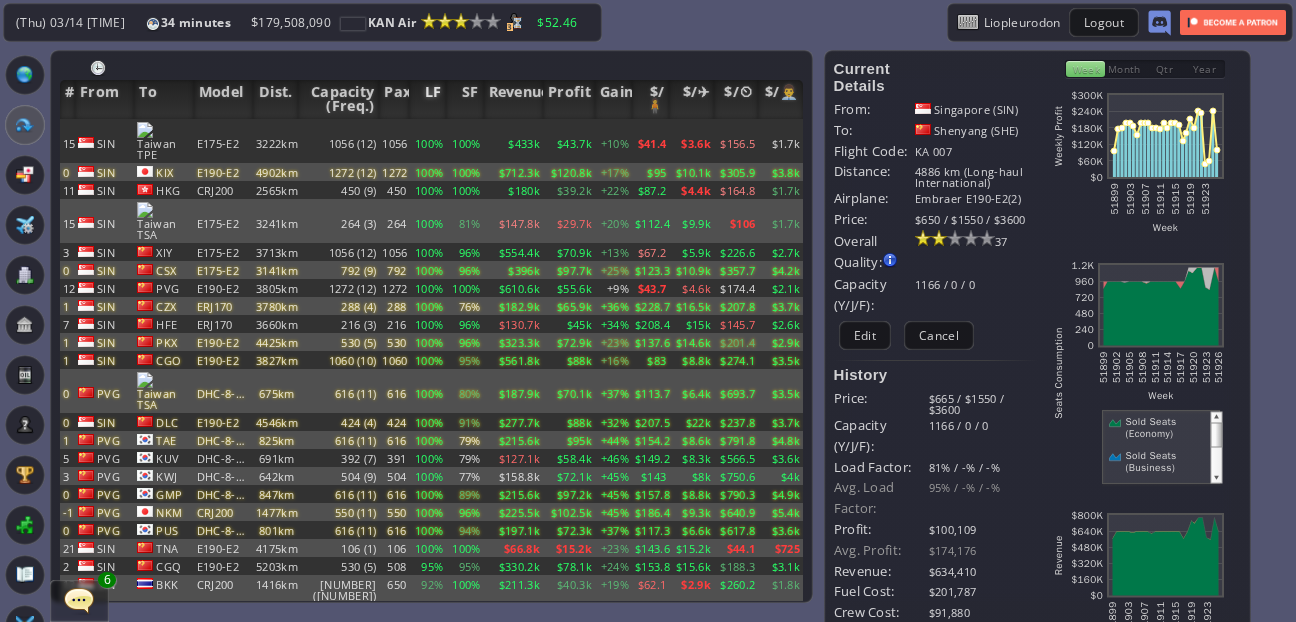 click on "LF" at bounding box center (427, 99) 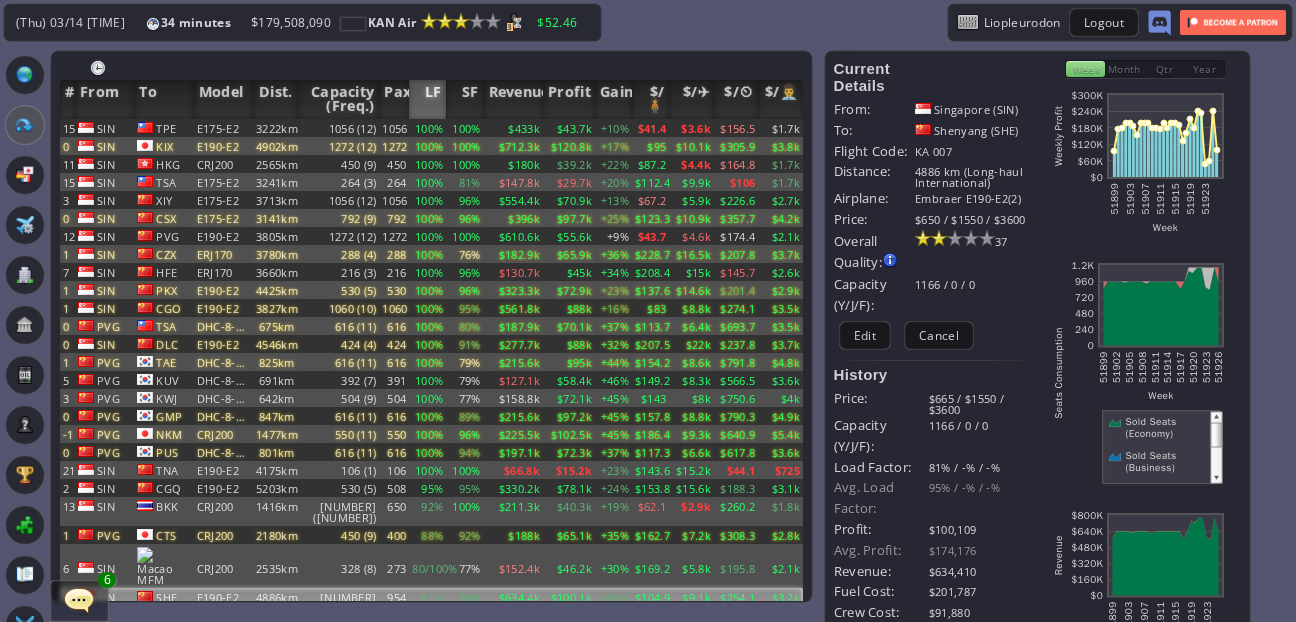 click on "LF" at bounding box center (427, 99) 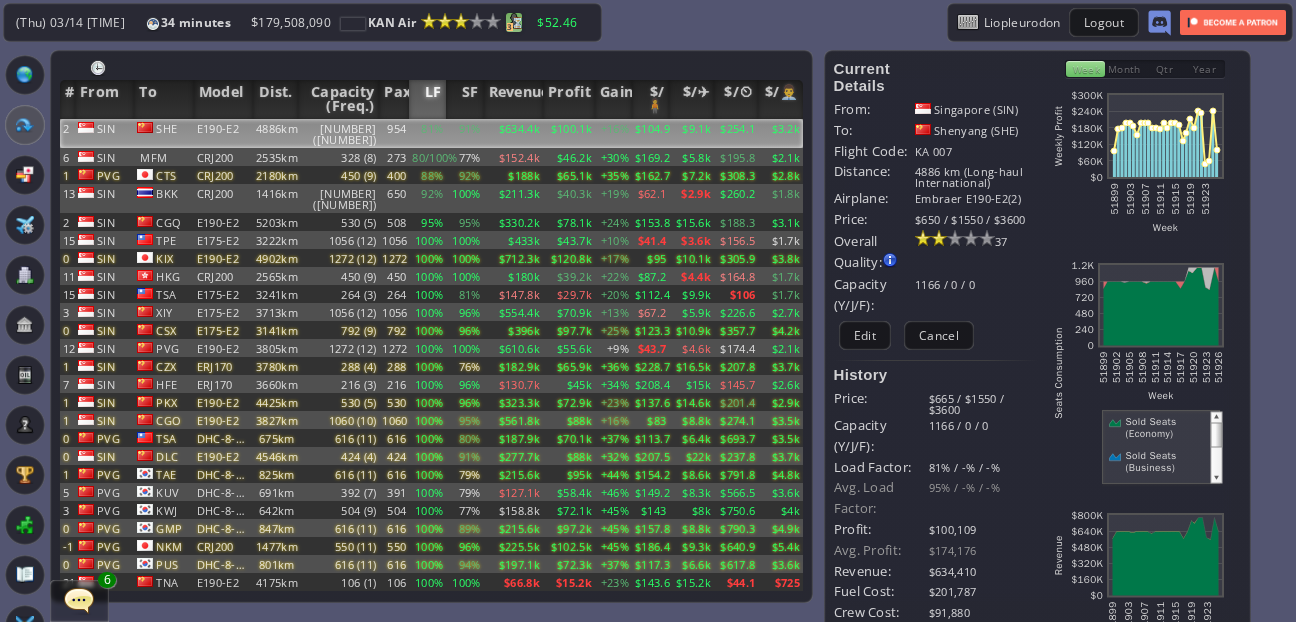 click at bounding box center (514, 21) 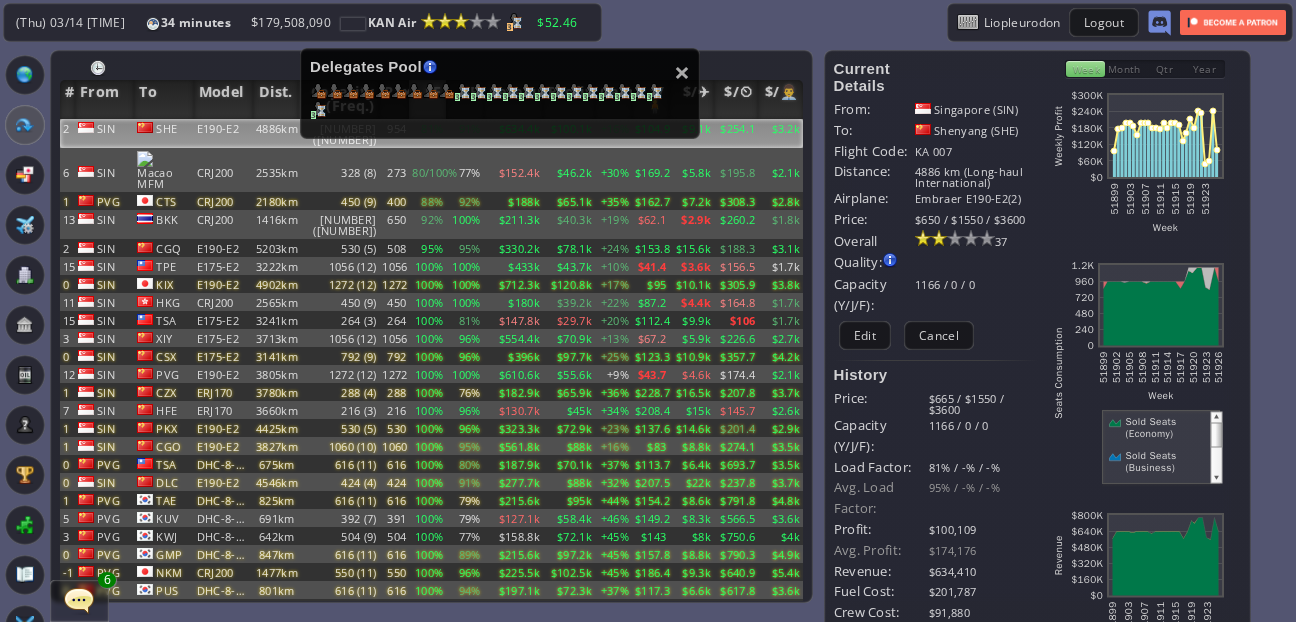 click on "×
Delegates Pool Gained by leveling up your airline. Airline grade is determined by reputation points. Delegates conduct various tasks, such as Flight negotiations, Country relationship improvements, Advertisement campaigns etc.
[NUMBER] [NUMBER] [NUMBER] [NUMBER] [NUMBER] [NUMBER] [NUMBER] [NUMBER] [NUMBER] [NUMBER] [NUMBER] [NUMBER] [NUMBER] [NUMBER] [NUMBER]" at bounding box center (500, 93) 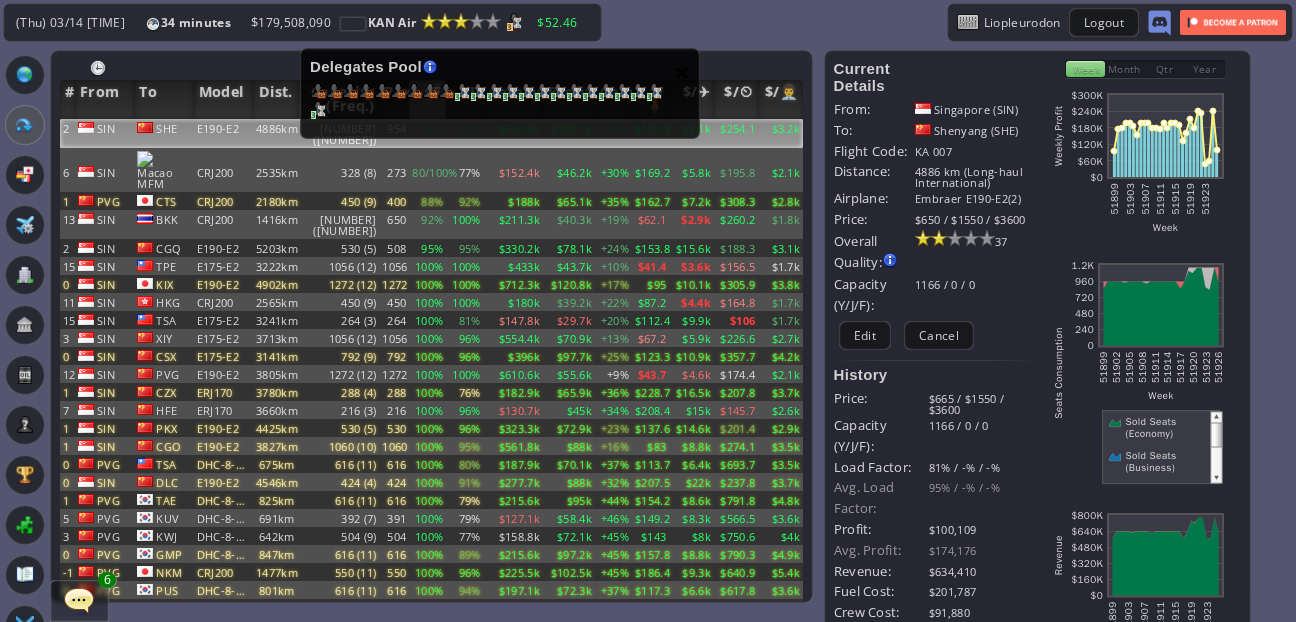 click on "×" at bounding box center [682, 72] 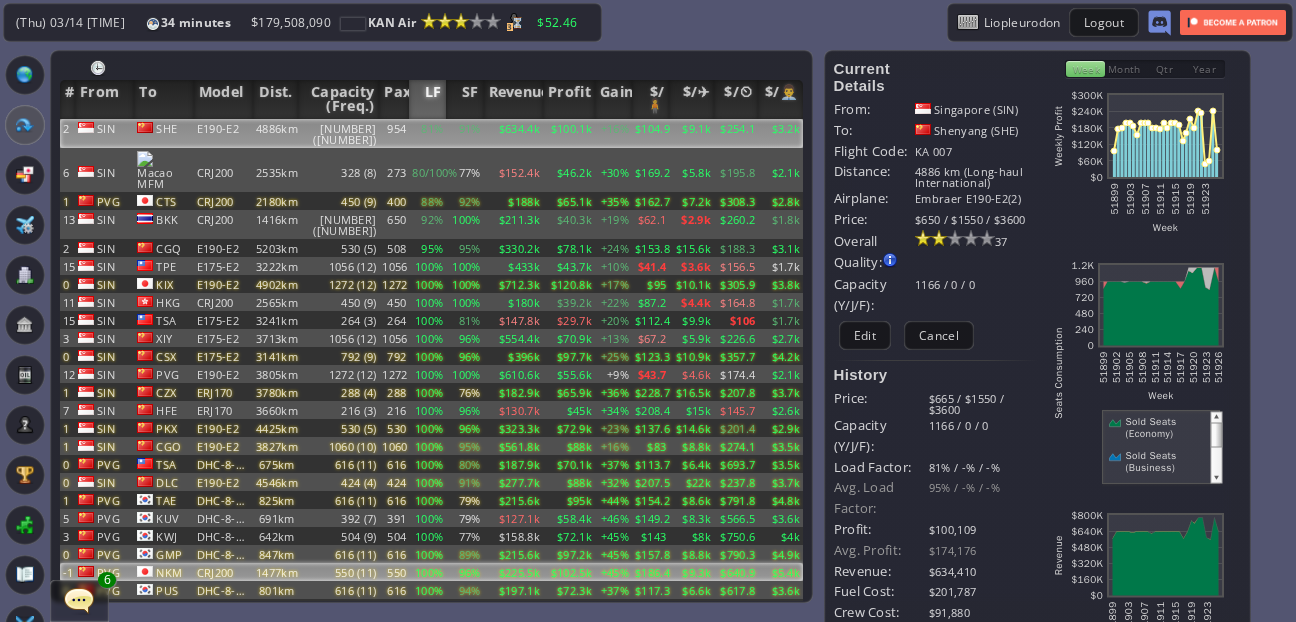 click on "100%" at bounding box center [427, 133] 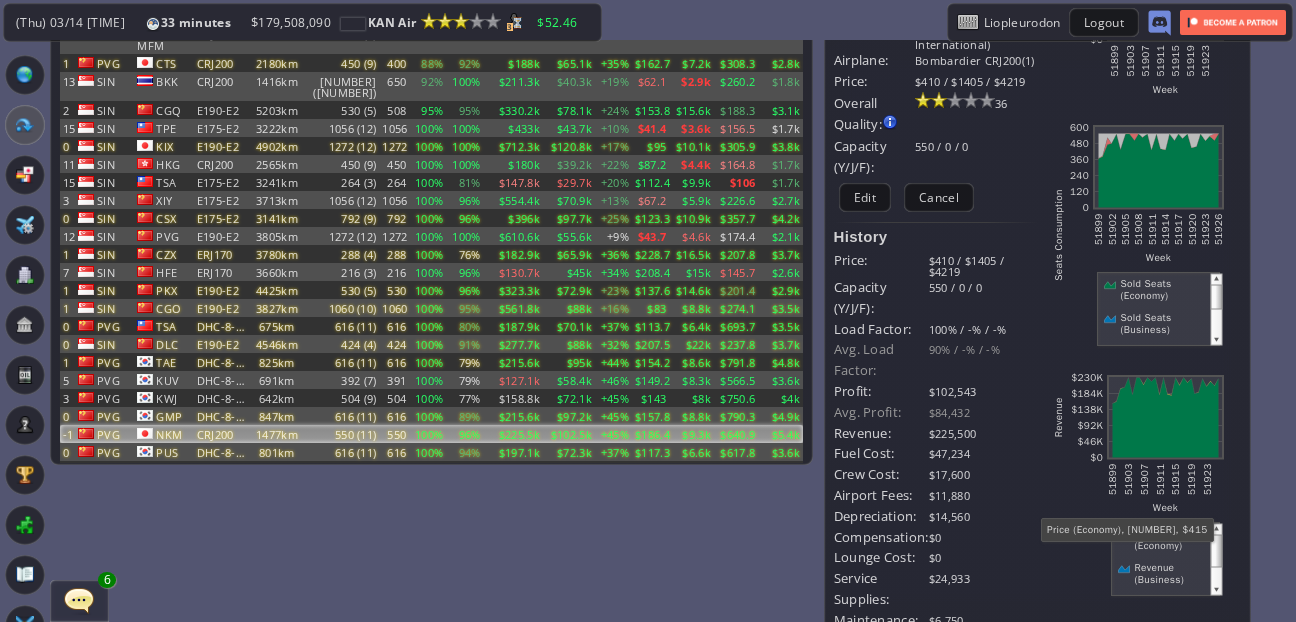 scroll, scrollTop: 99, scrollLeft: 0, axis: vertical 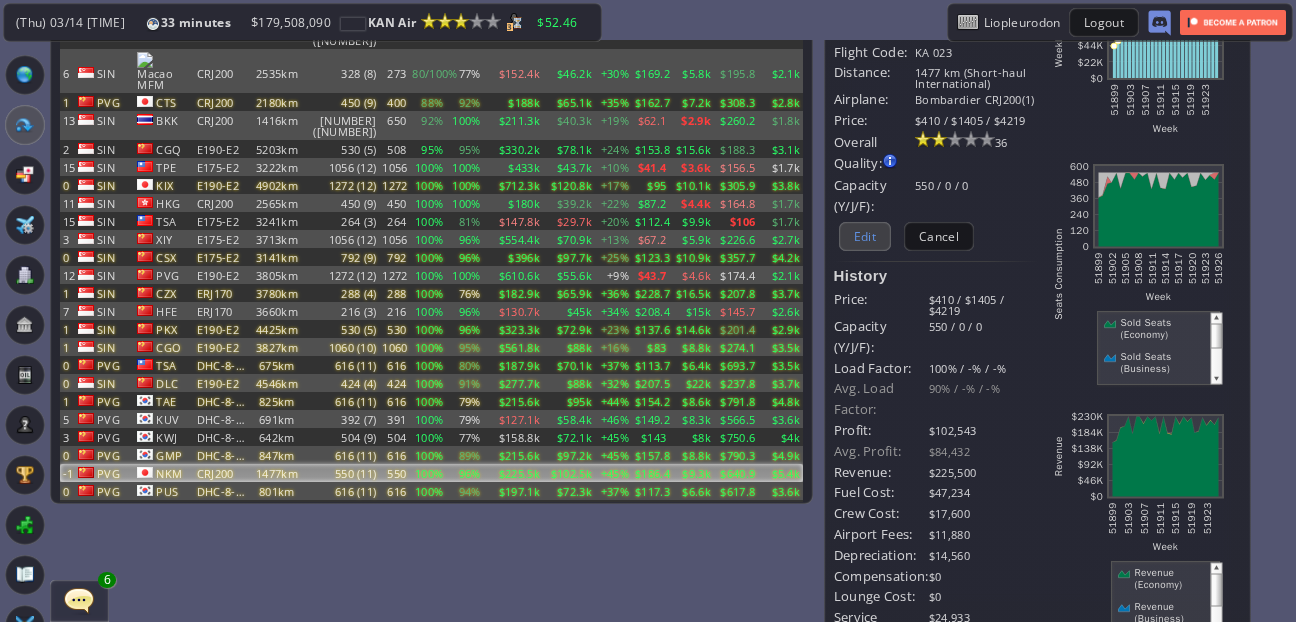 click on "Edit" at bounding box center [865, 236] 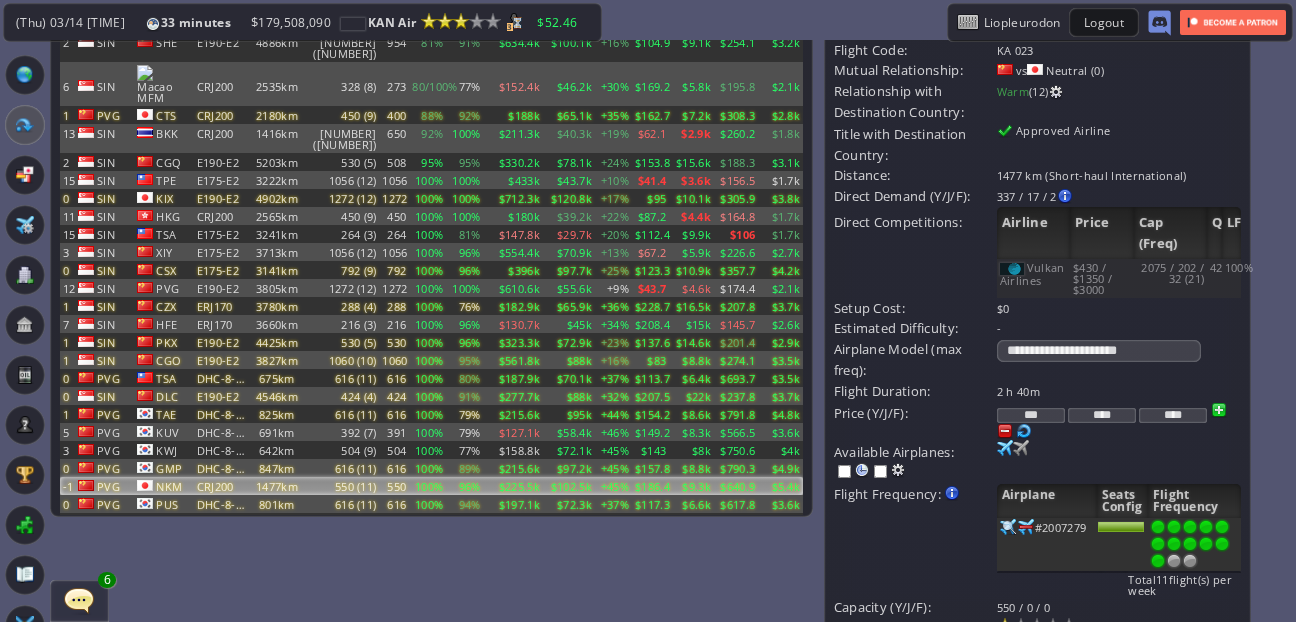 scroll, scrollTop: 136, scrollLeft: 0, axis: vertical 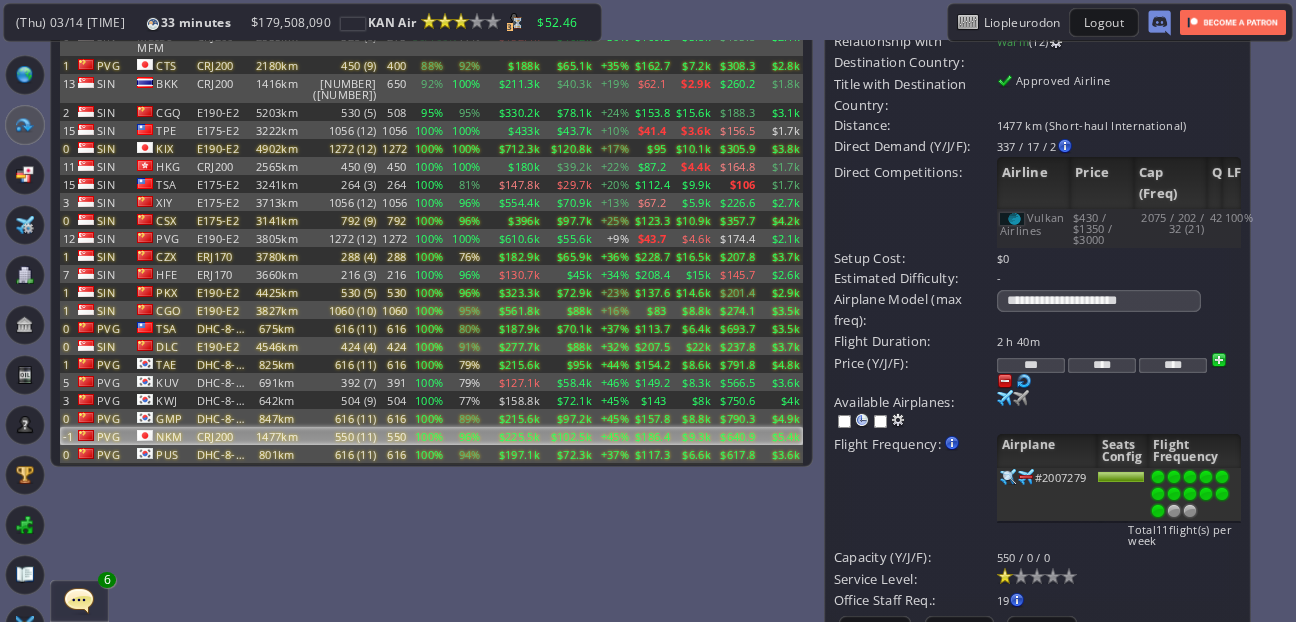 click on "***" at bounding box center [1031, 365] 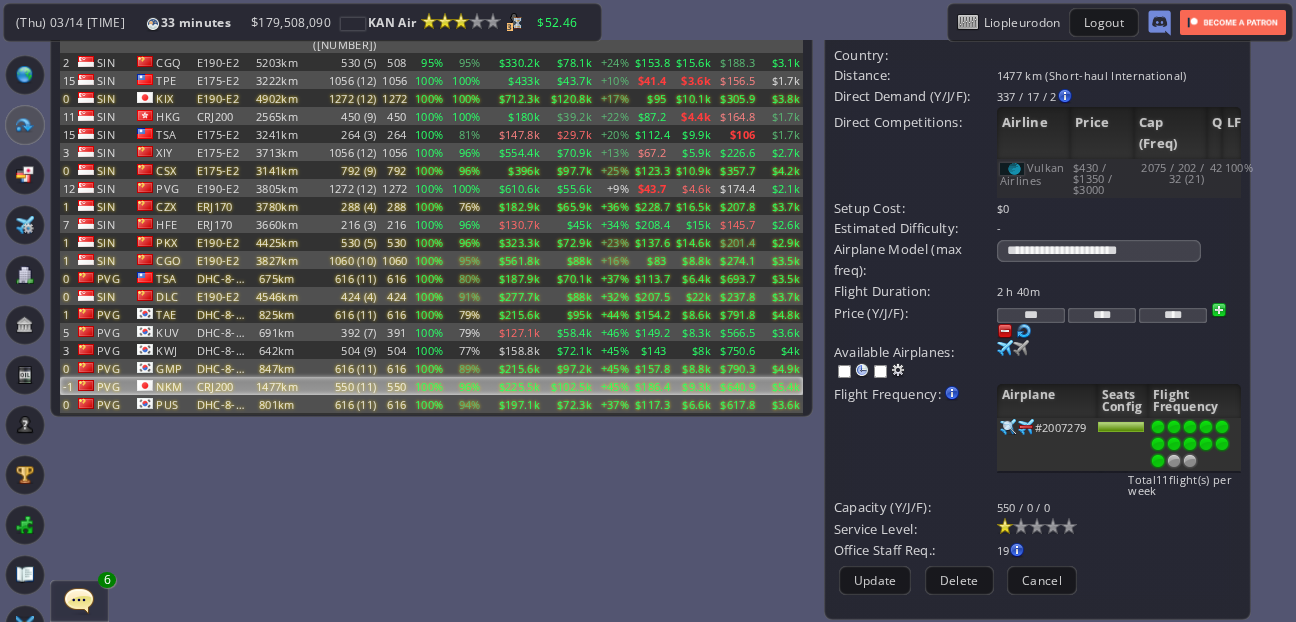 scroll, scrollTop: 188, scrollLeft: 0, axis: vertical 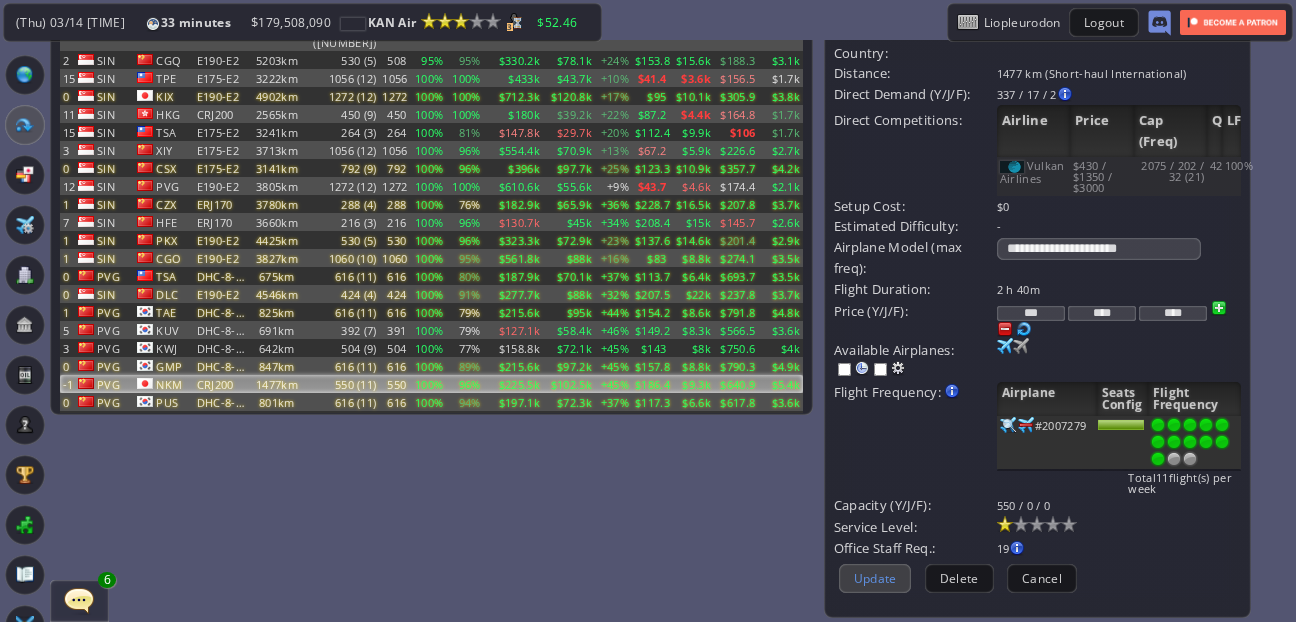 type on "***" 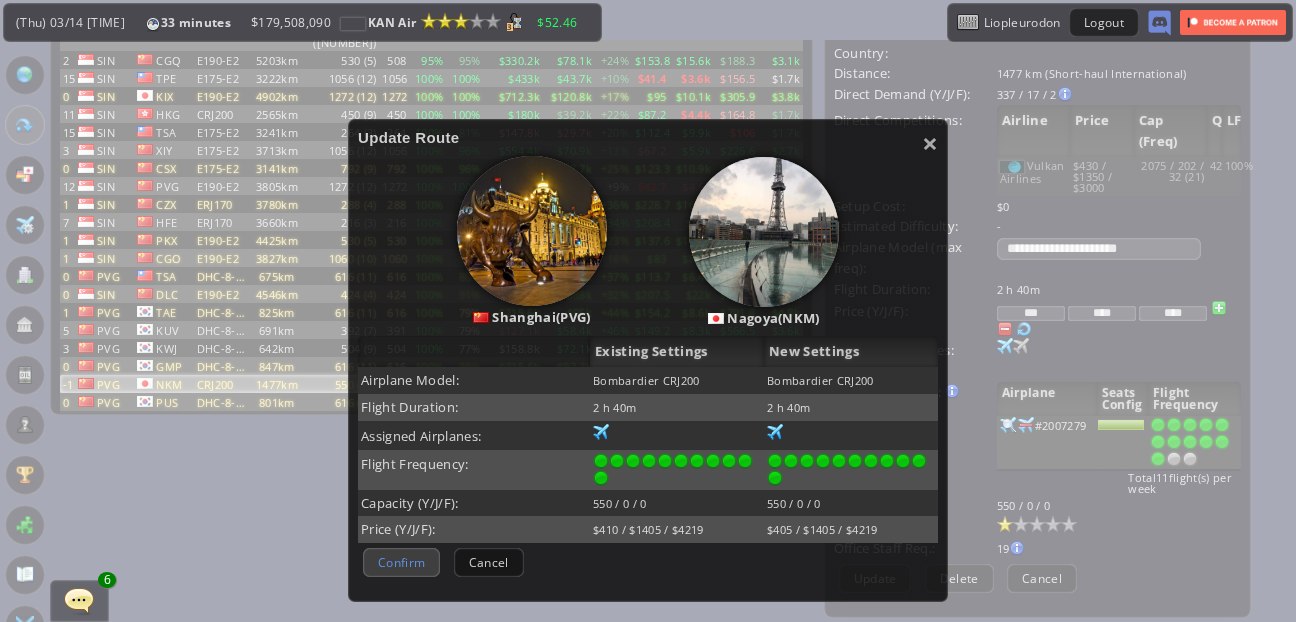 click on "Confirm" at bounding box center (401, 562) 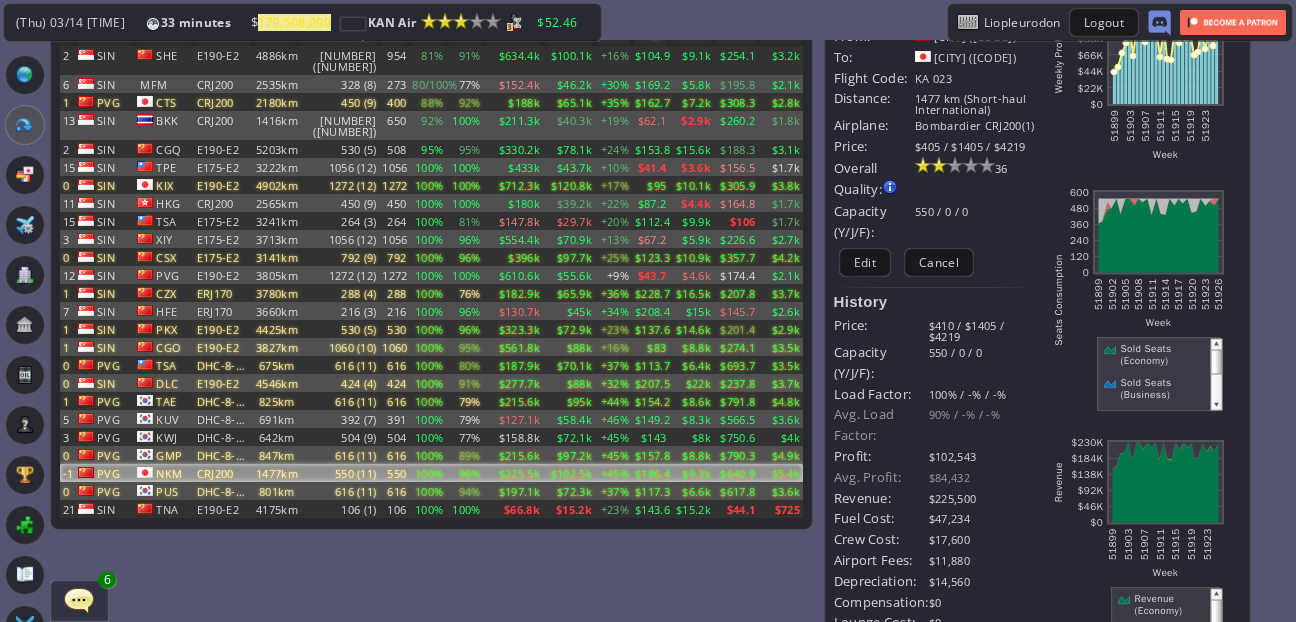 scroll, scrollTop: 44, scrollLeft: 0, axis: vertical 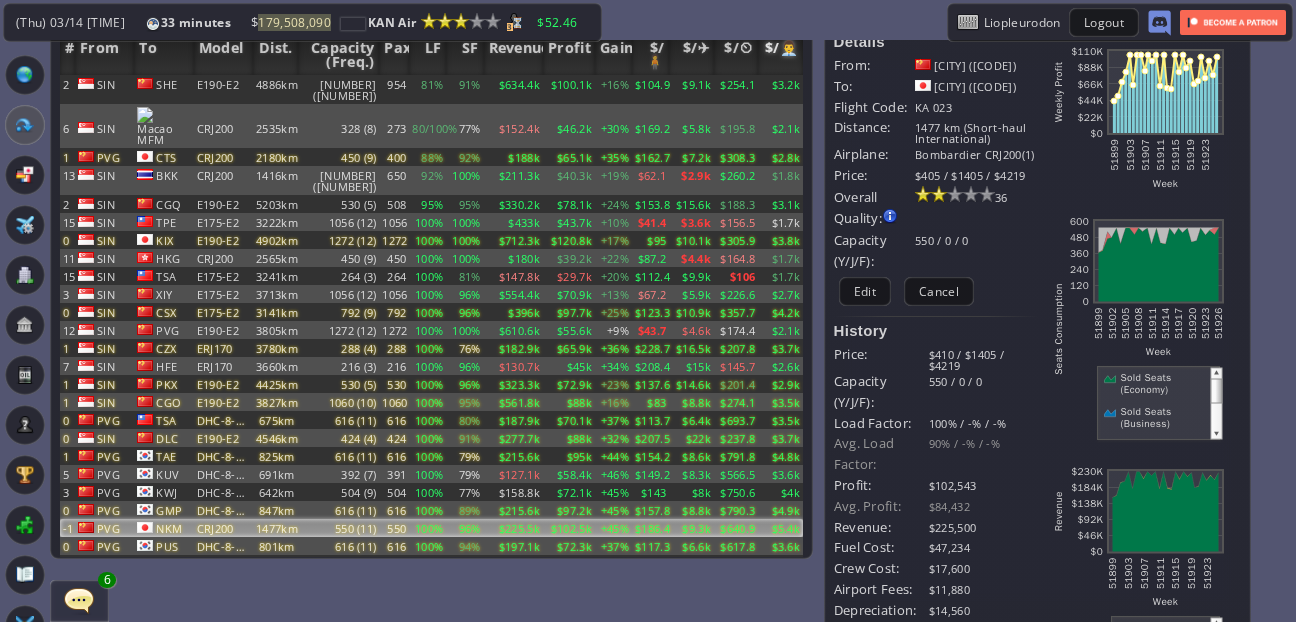 click on "$/👨‍💼" at bounding box center (780, 55) 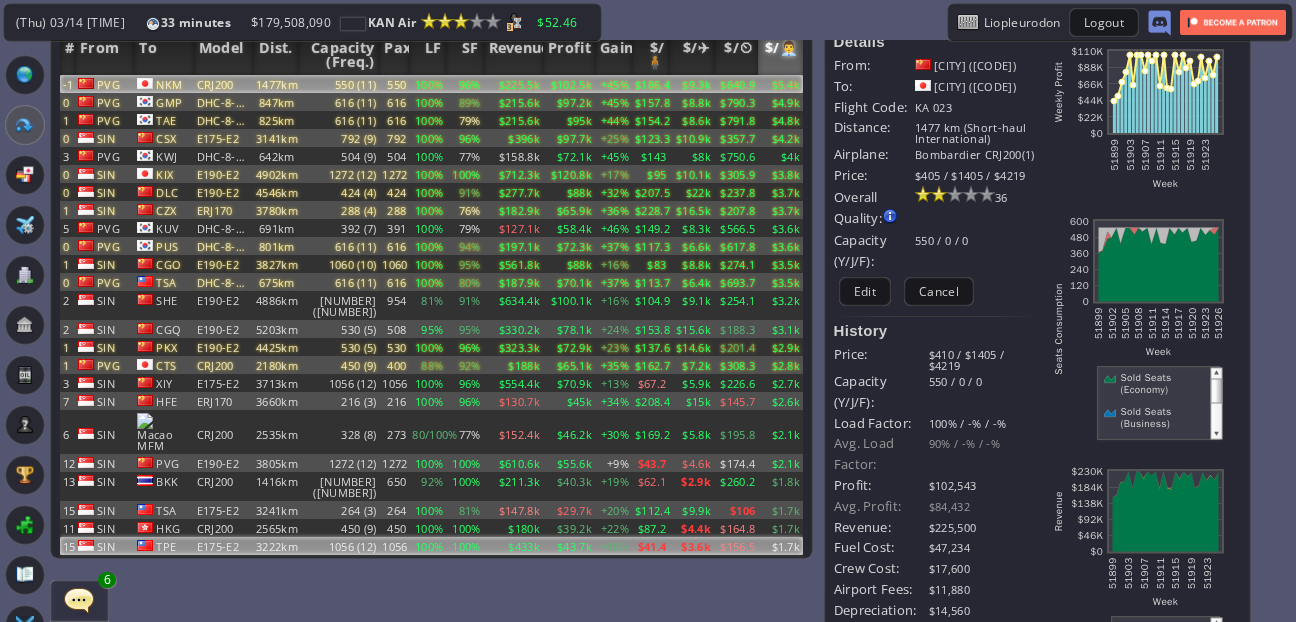 click on "$1.7k" at bounding box center [780, 84] 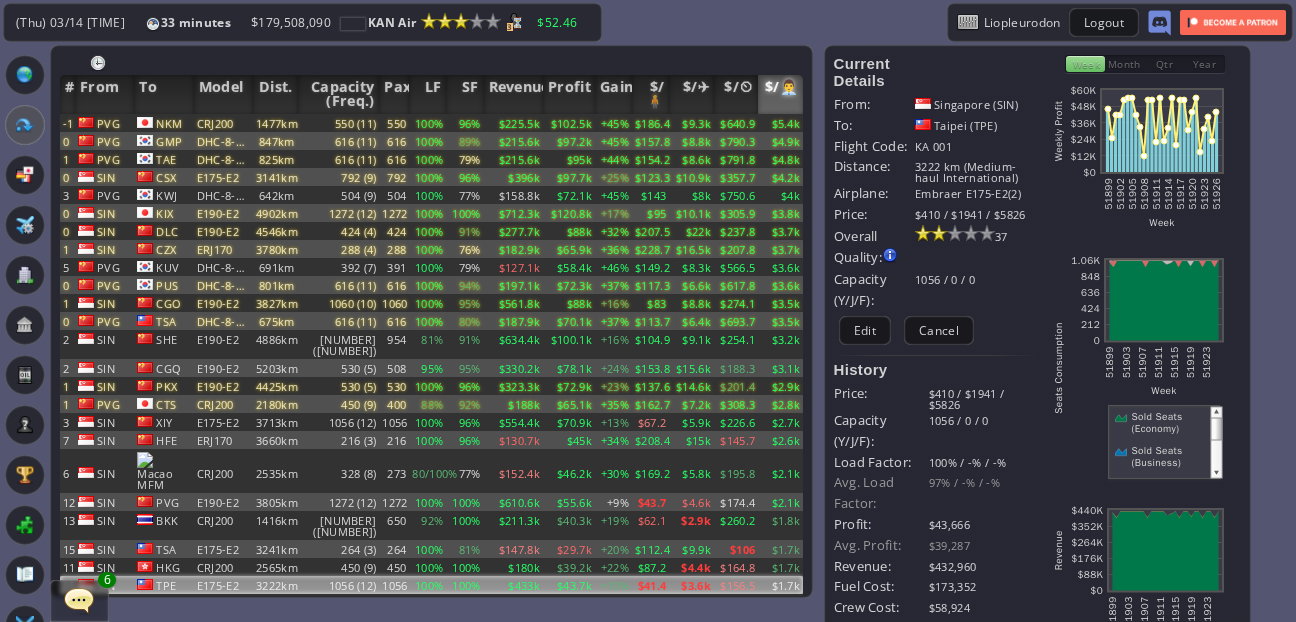 scroll, scrollTop: 0, scrollLeft: 0, axis: both 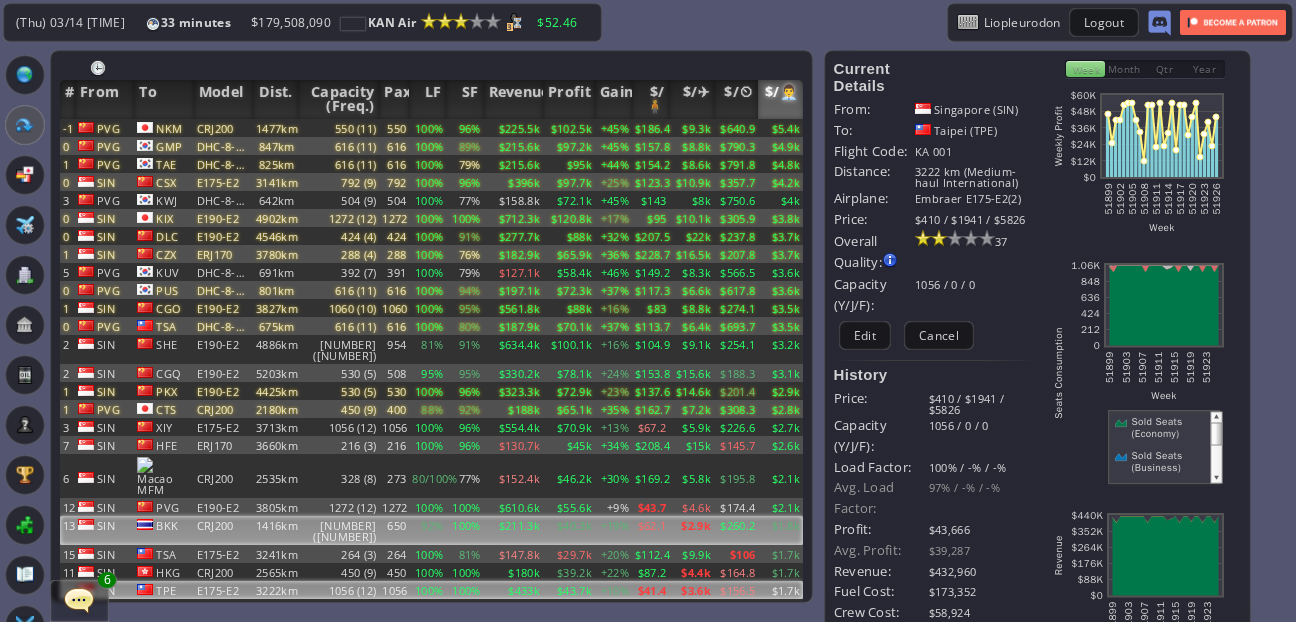 click on "$1.8k" at bounding box center [780, 128] 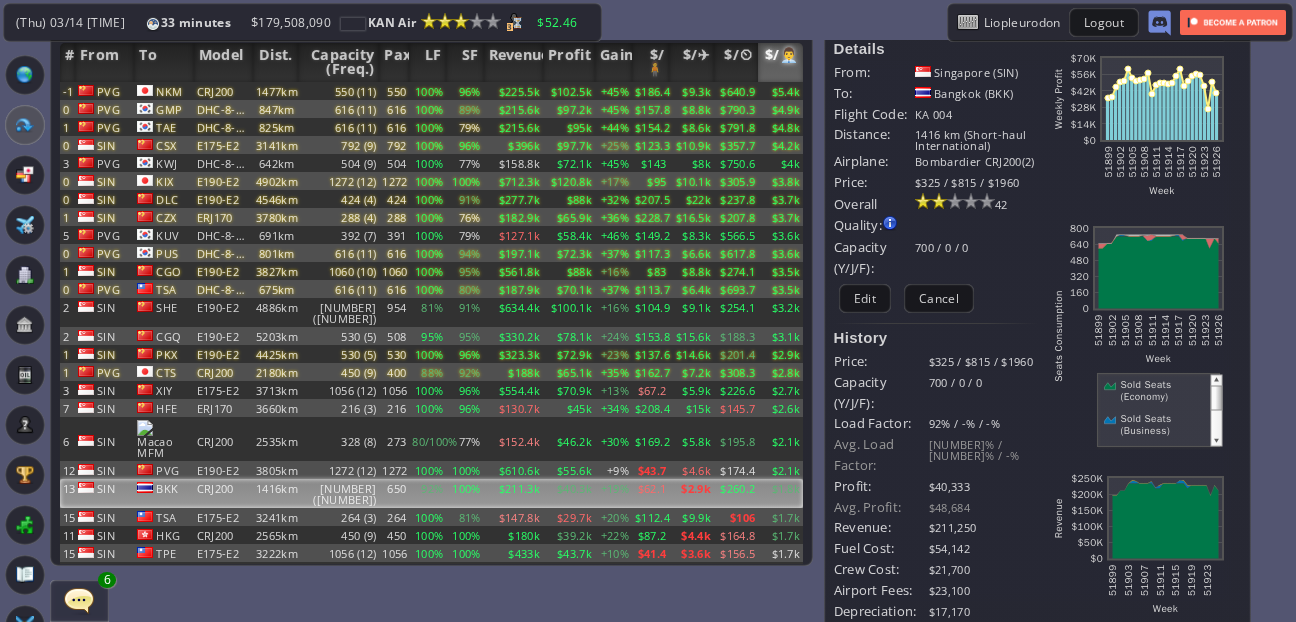 scroll, scrollTop: 0, scrollLeft: 0, axis: both 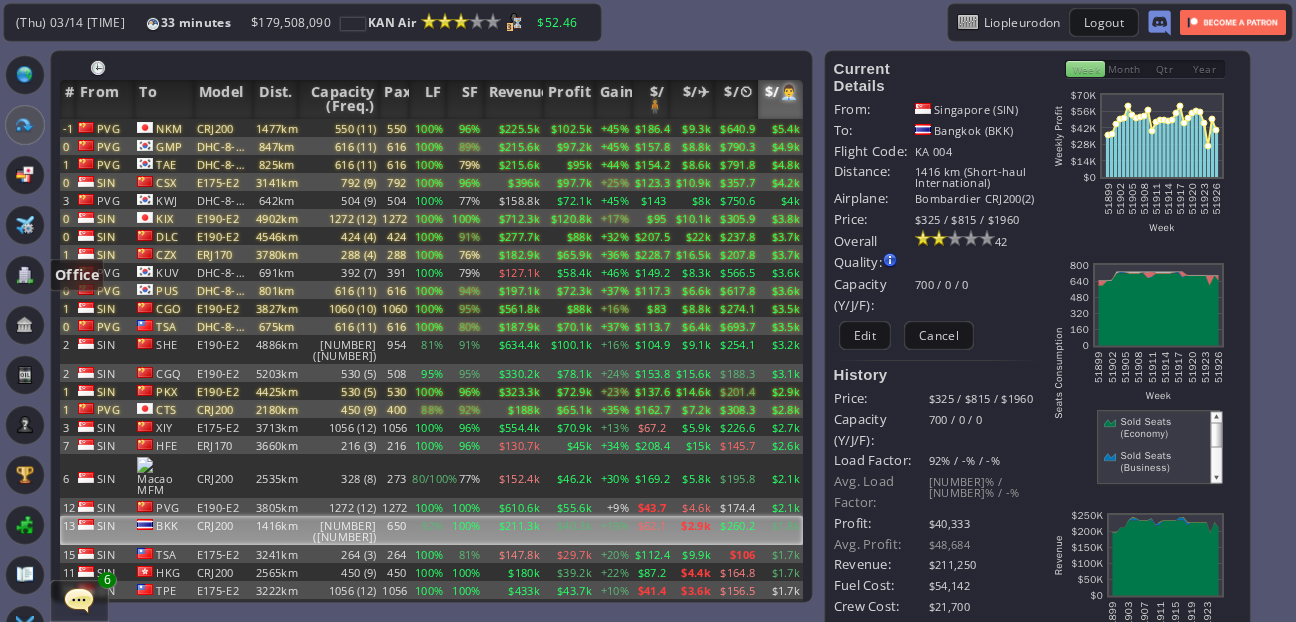 click at bounding box center (25, 275) 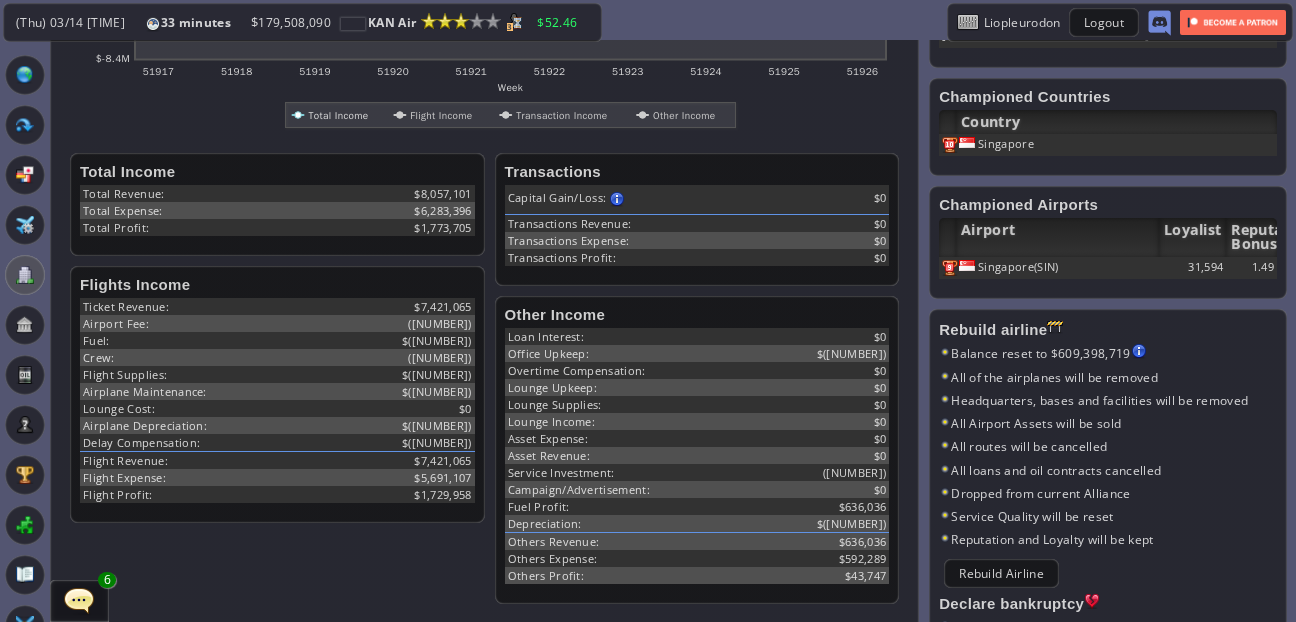 scroll, scrollTop: 546, scrollLeft: 0, axis: vertical 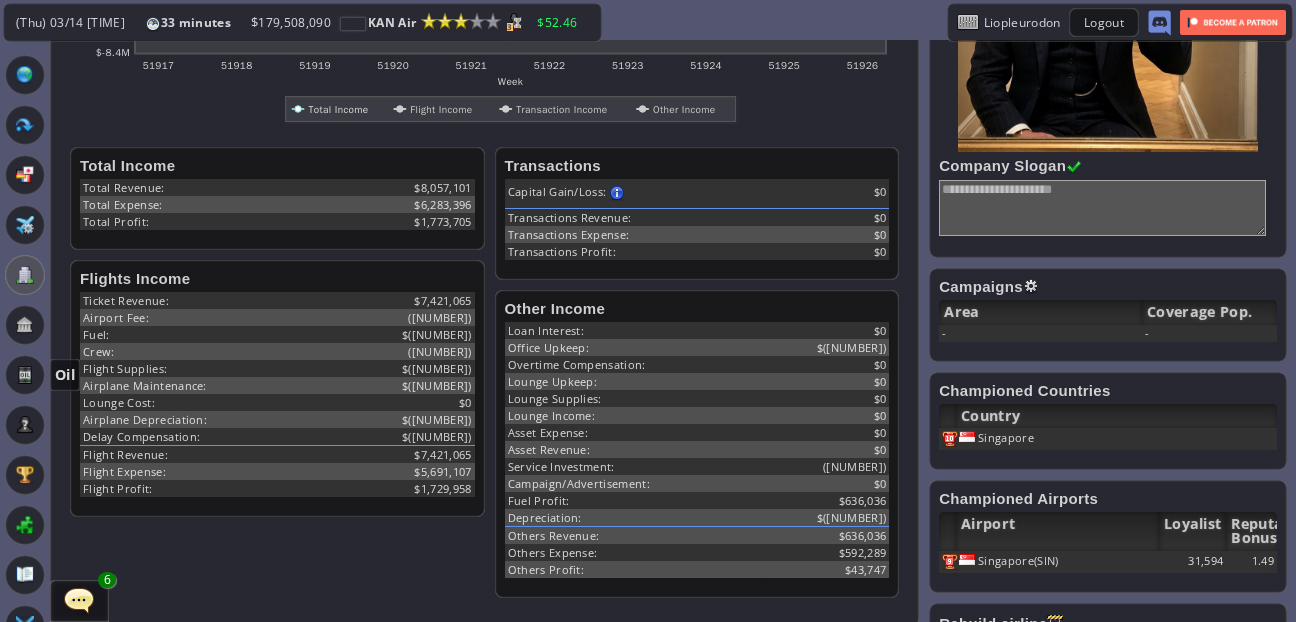 click at bounding box center [25, 375] 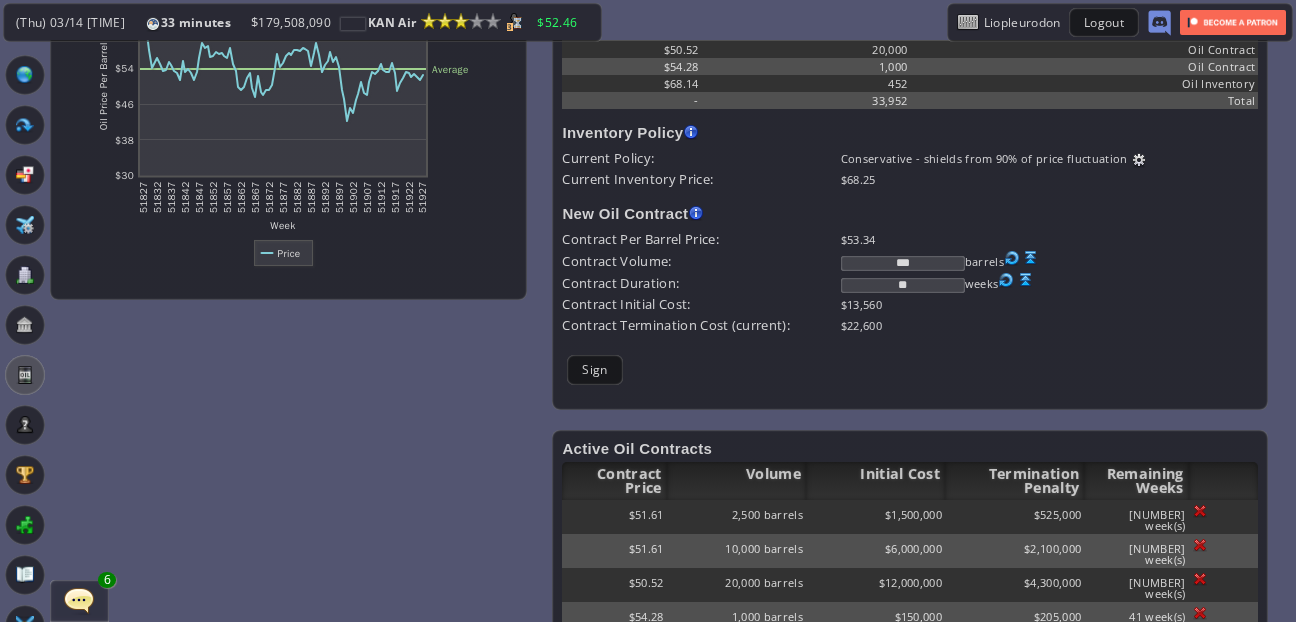 scroll, scrollTop: 0, scrollLeft: 0, axis: both 